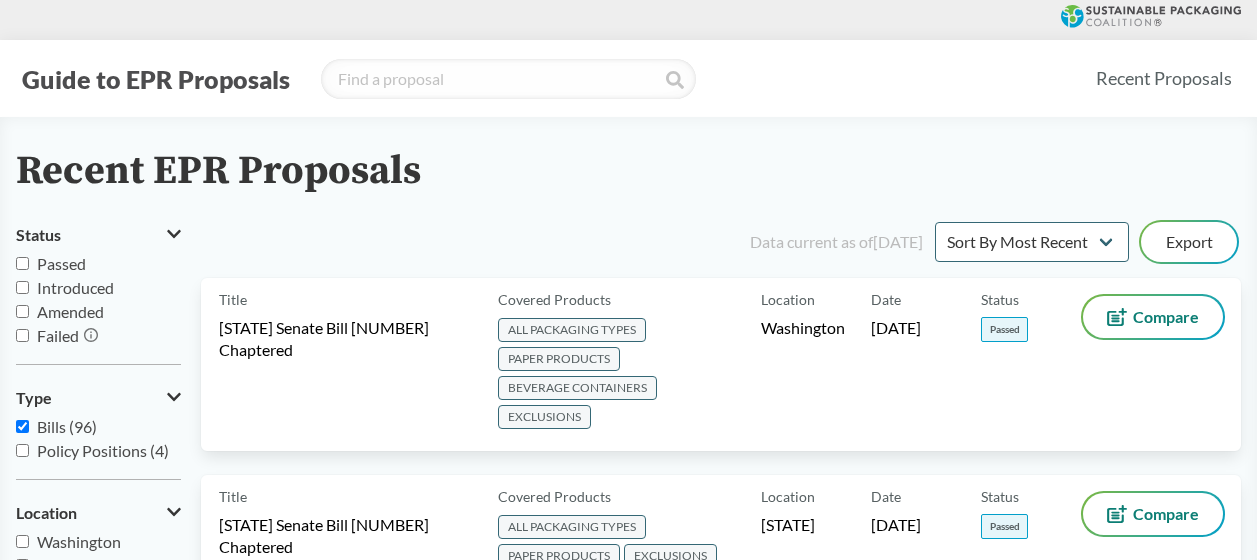 scroll, scrollTop: 0, scrollLeft: 0, axis: both 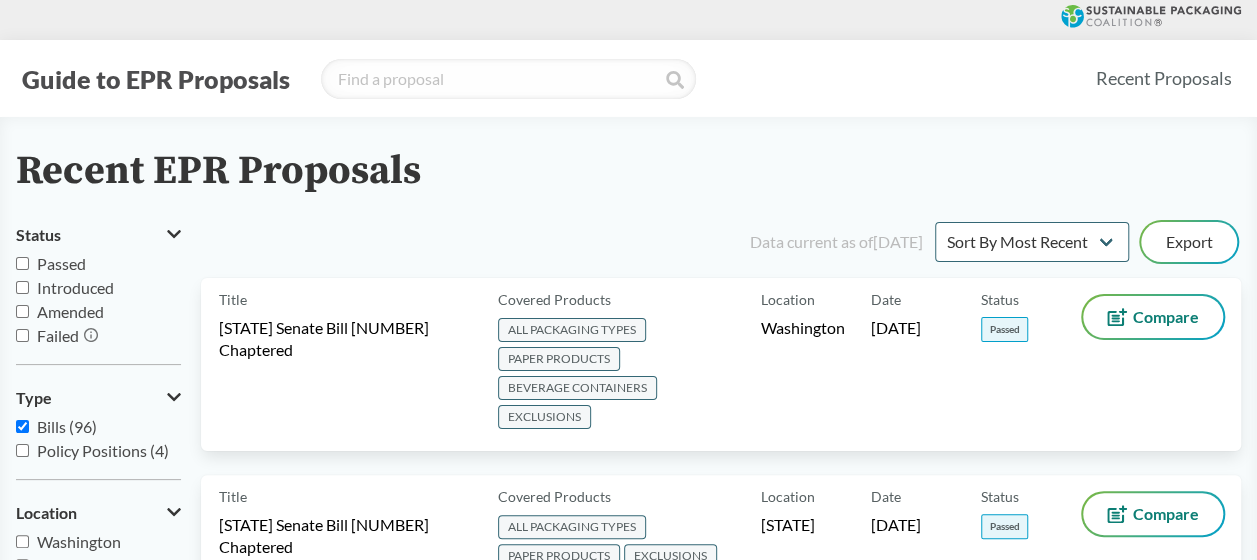 click on "Passed" at bounding box center (22, 263) 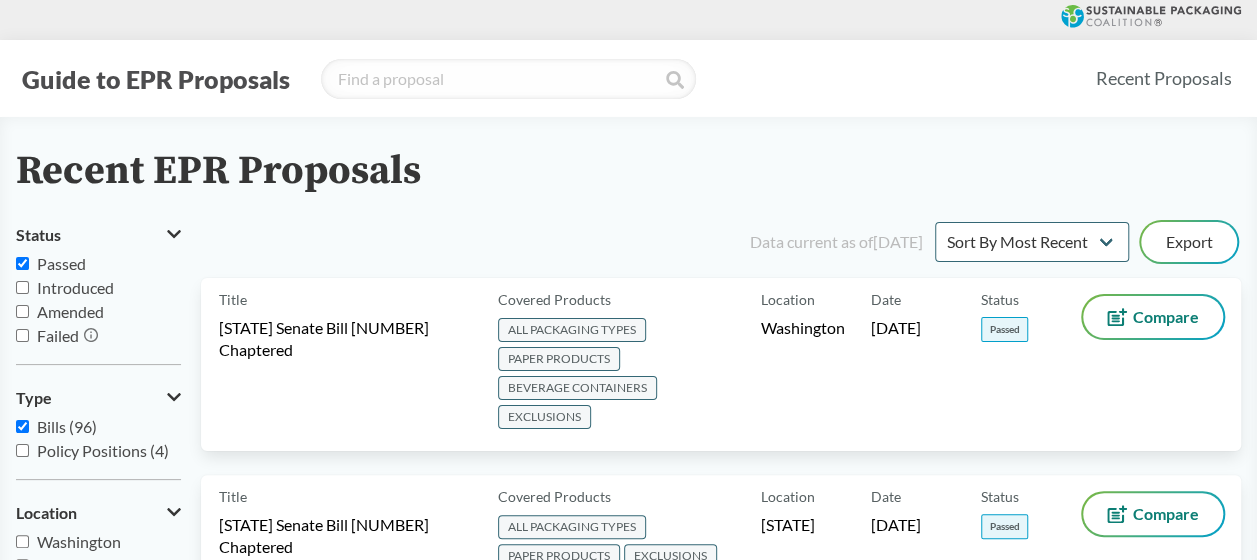 checkbox on "true" 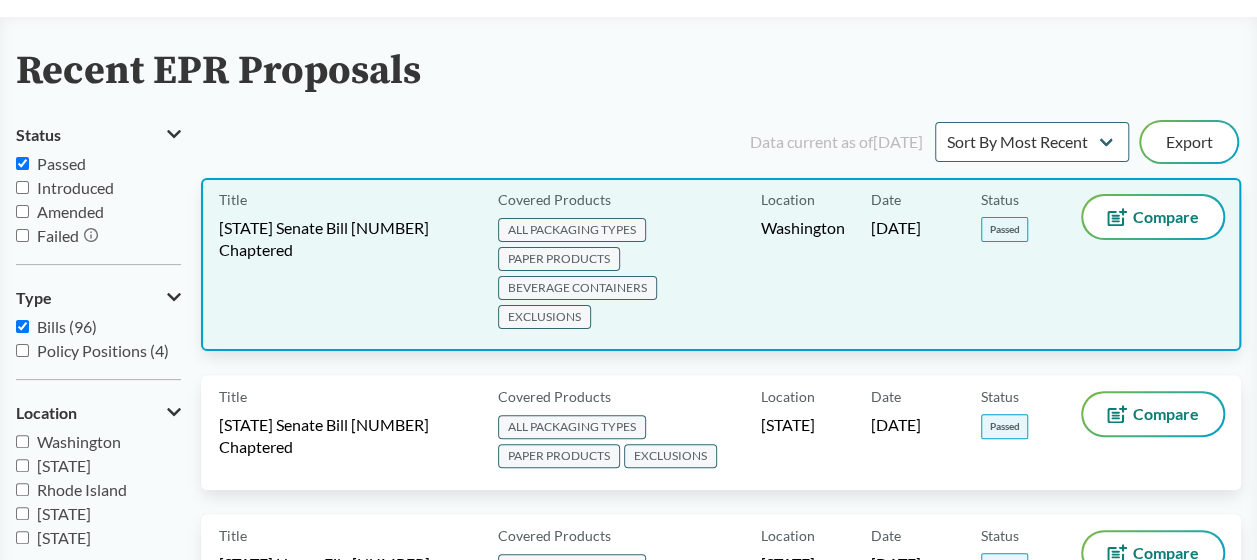 scroll, scrollTop: 200, scrollLeft: 0, axis: vertical 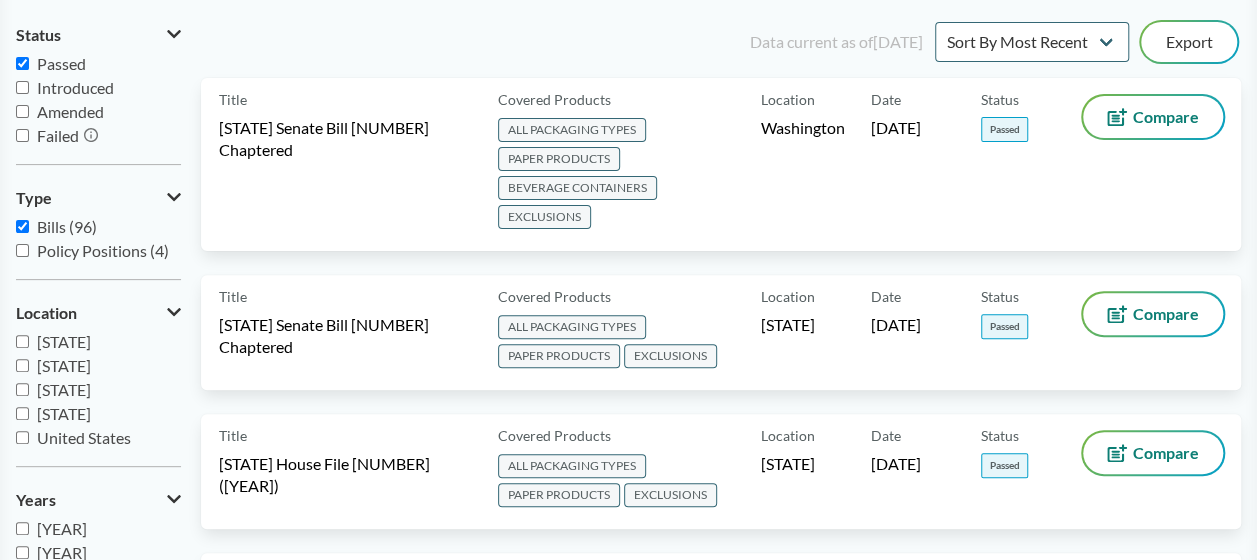 click on "[STATE]" at bounding box center (22, 413) 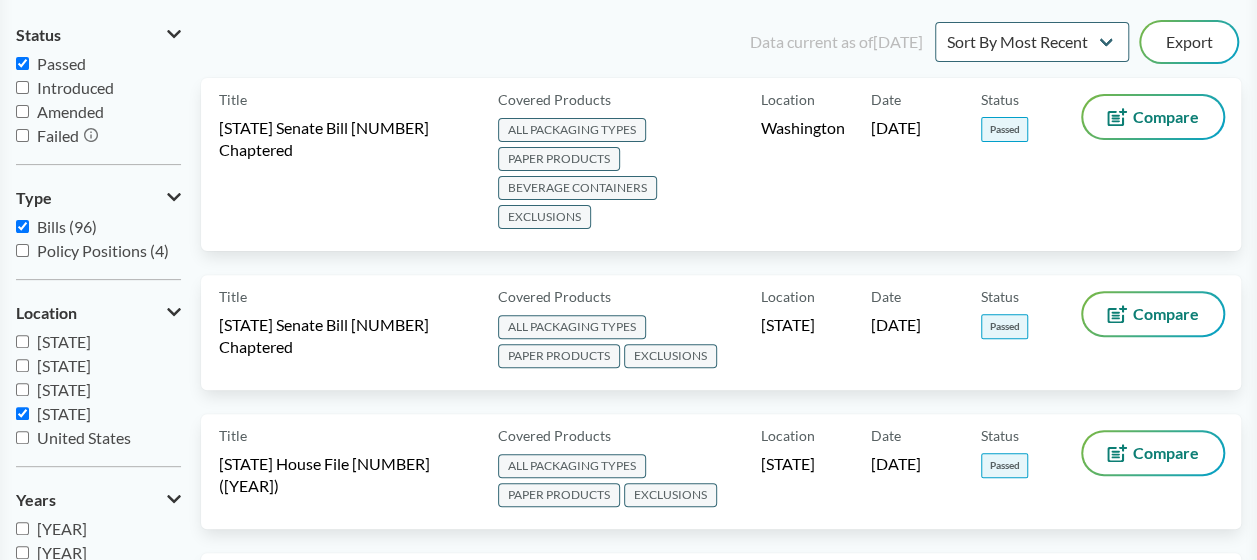 checkbox on "true" 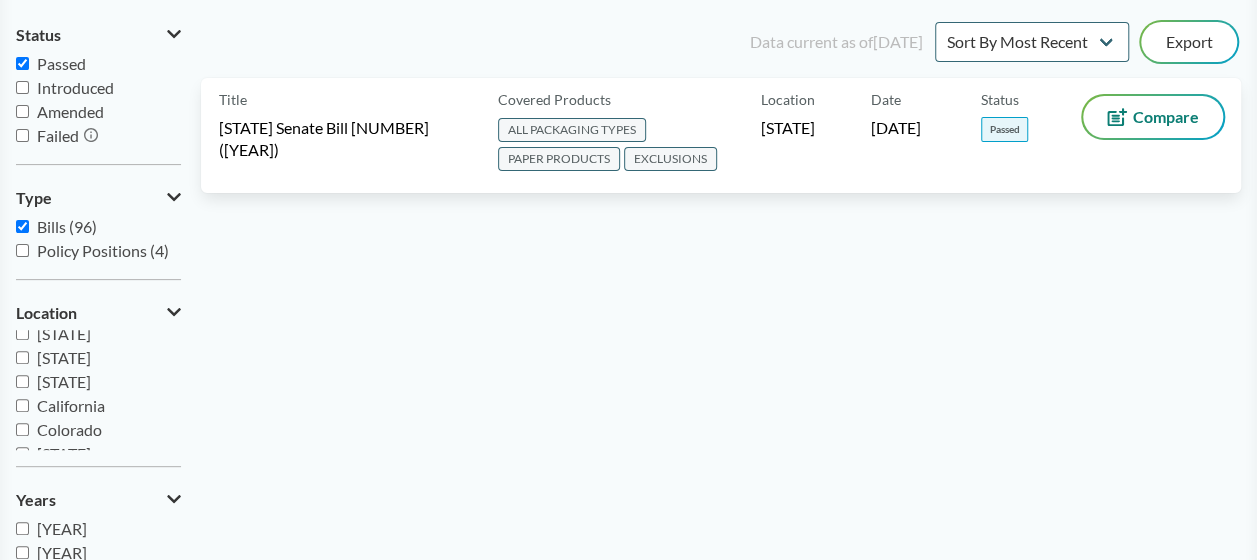 scroll, scrollTop: 310, scrollLeft: 0, axis: vertical 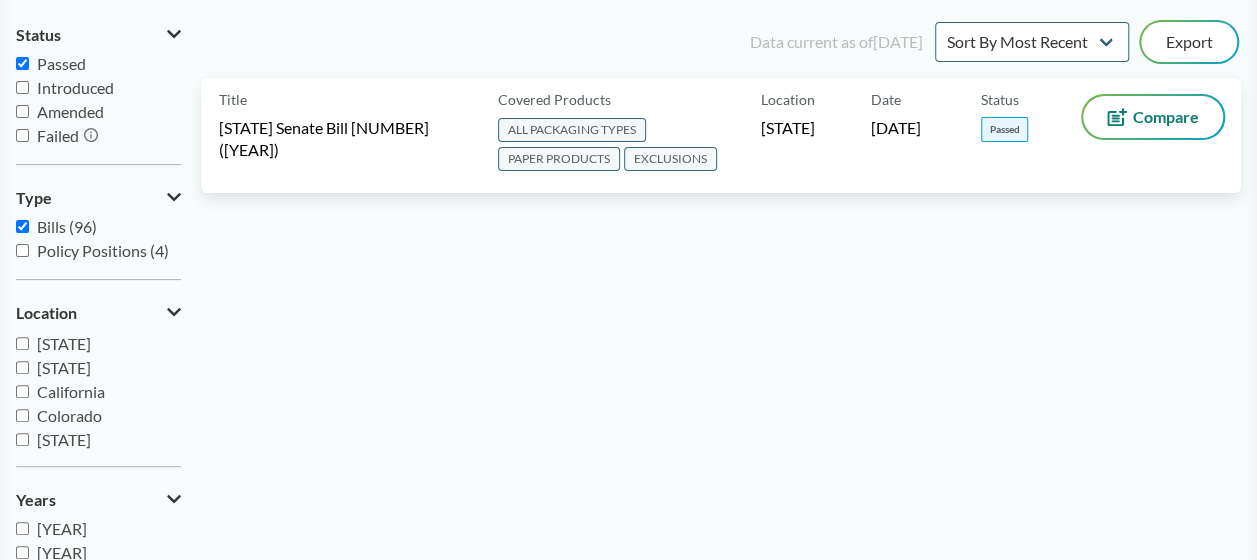 click on "Colorado" at bounding box center [22, 415] 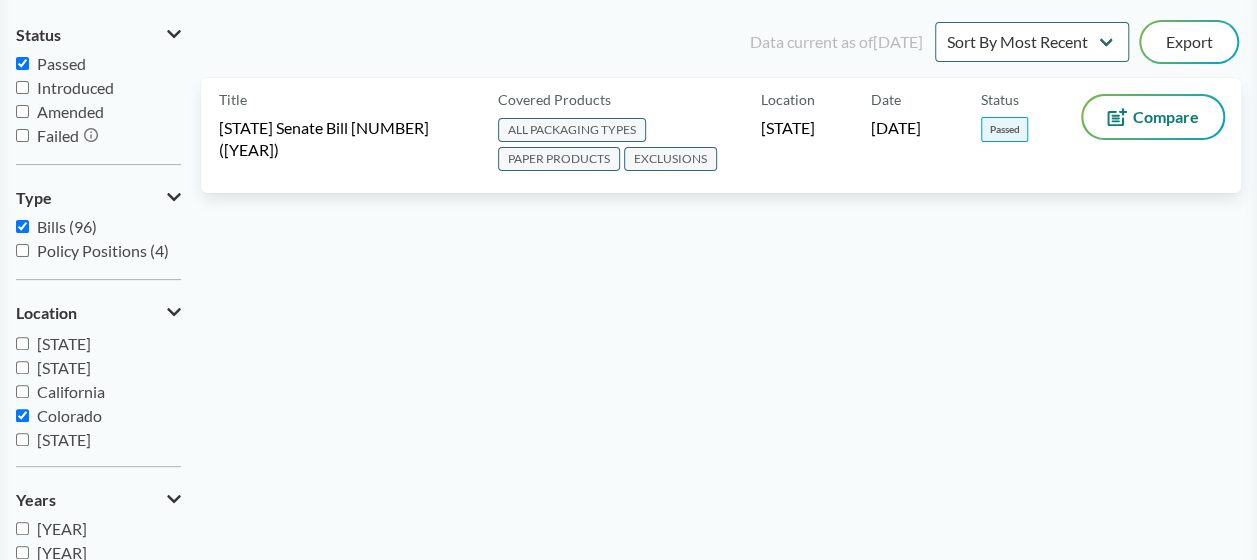 checkbox on "true" 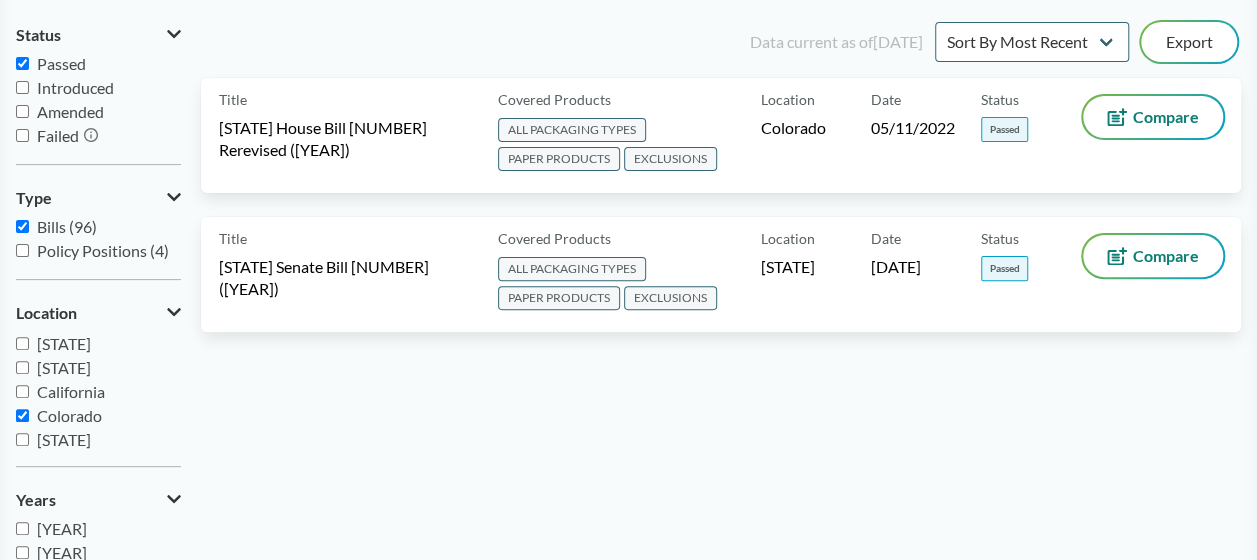 click on "California" at bounding box center [22, 391] 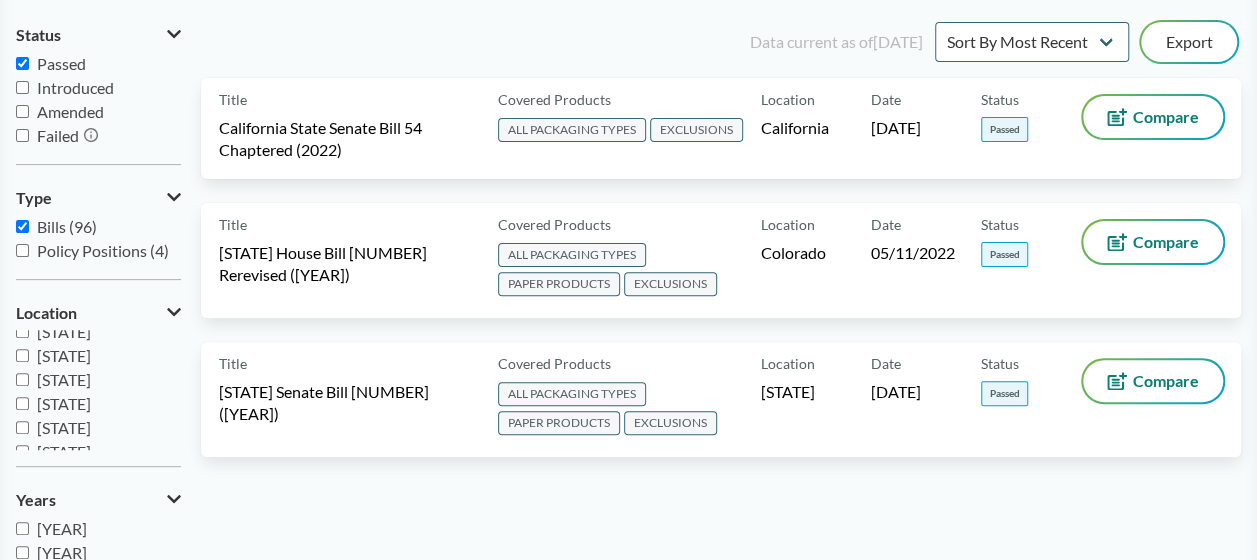 scroll, scrollTop: 222, scrollLeft: 0, axis: vertical 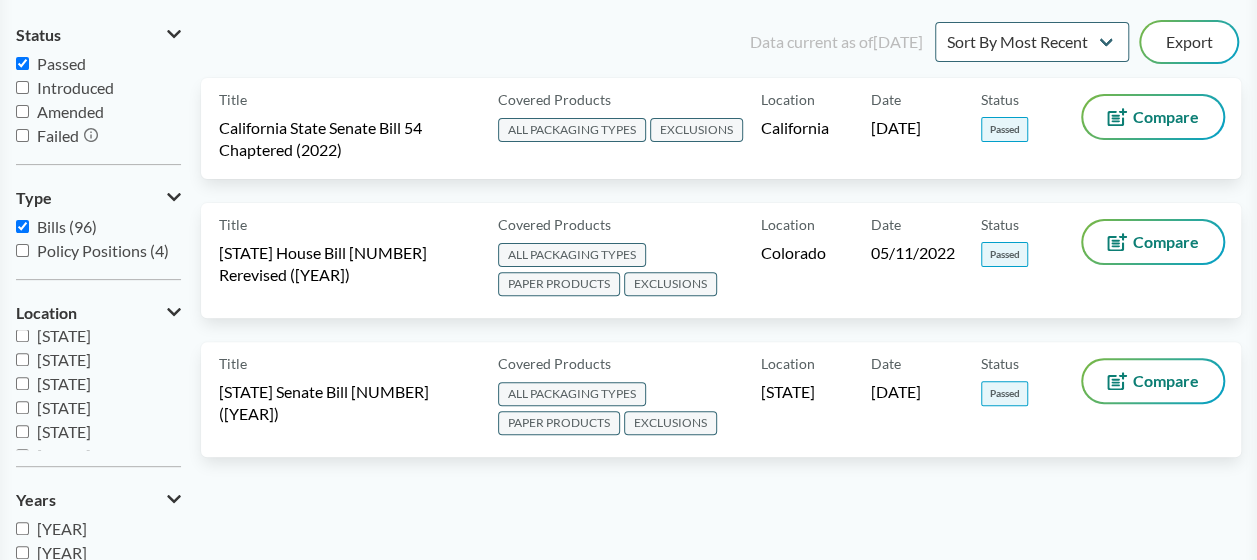 click on "[STATE]" at bounding box center [22, 431] 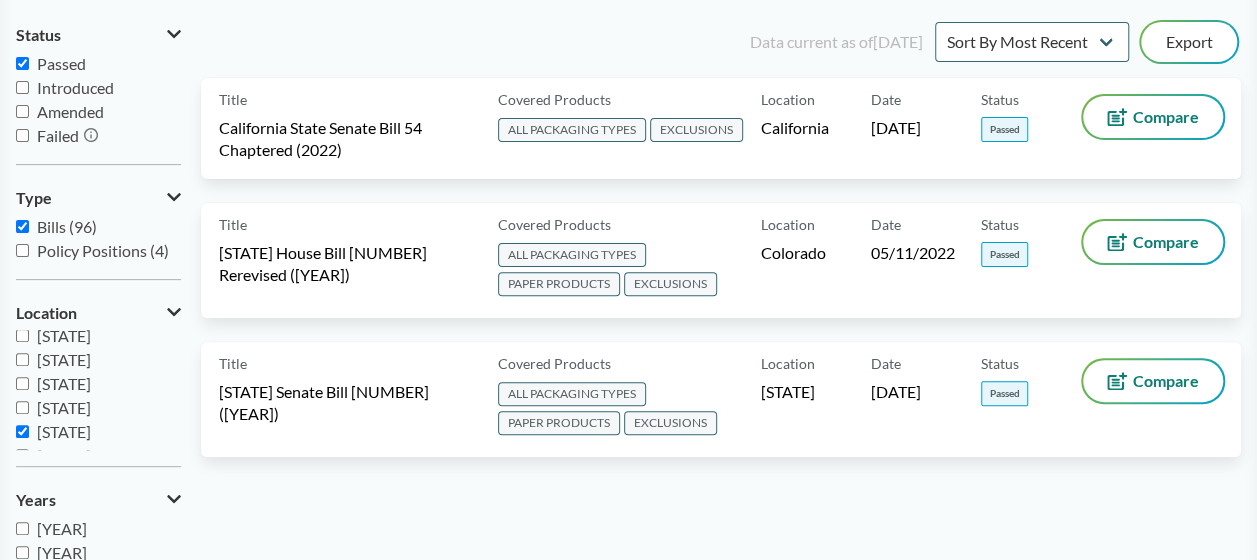 checkbox on "true" 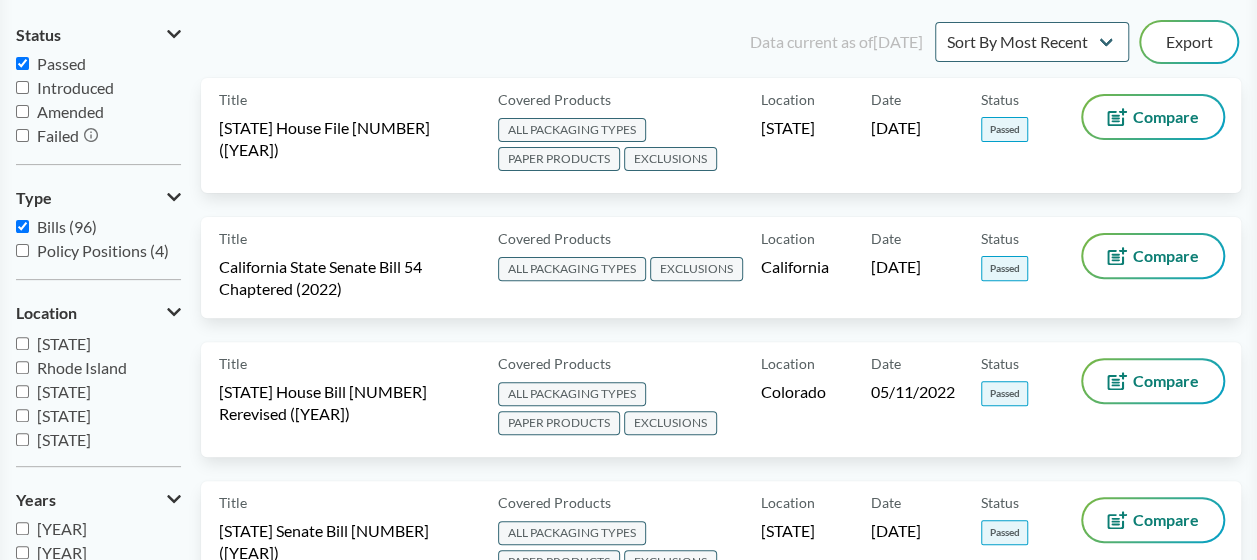 scroll, scrollTop: 0, scrollLeft: 0, axis: both 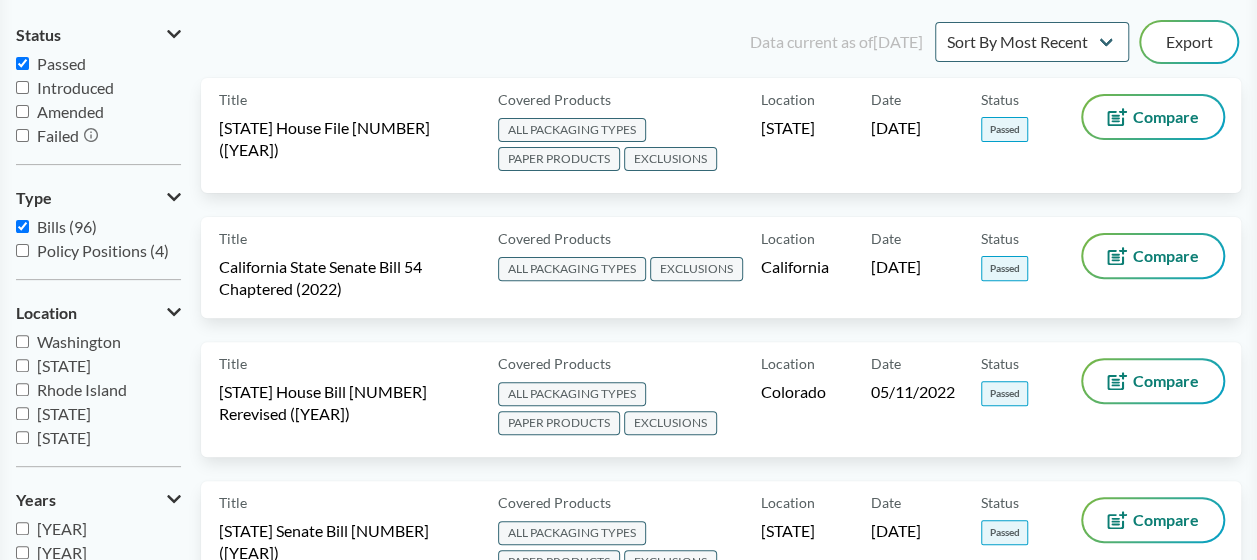 click on "[STATE]" at bounding box center (22, 365) 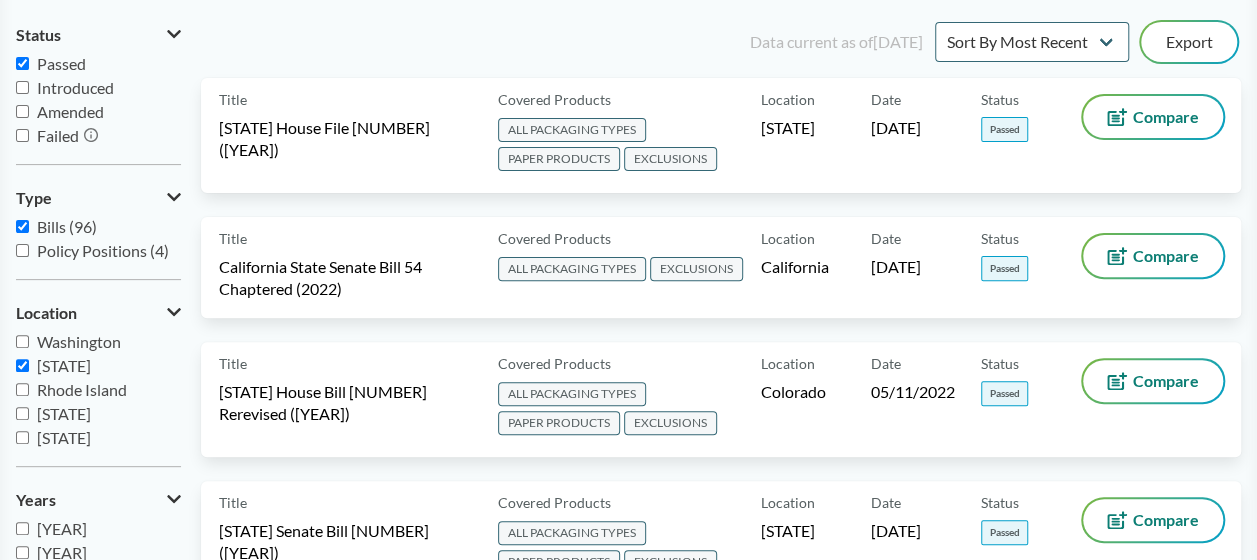 checkbox on "true" 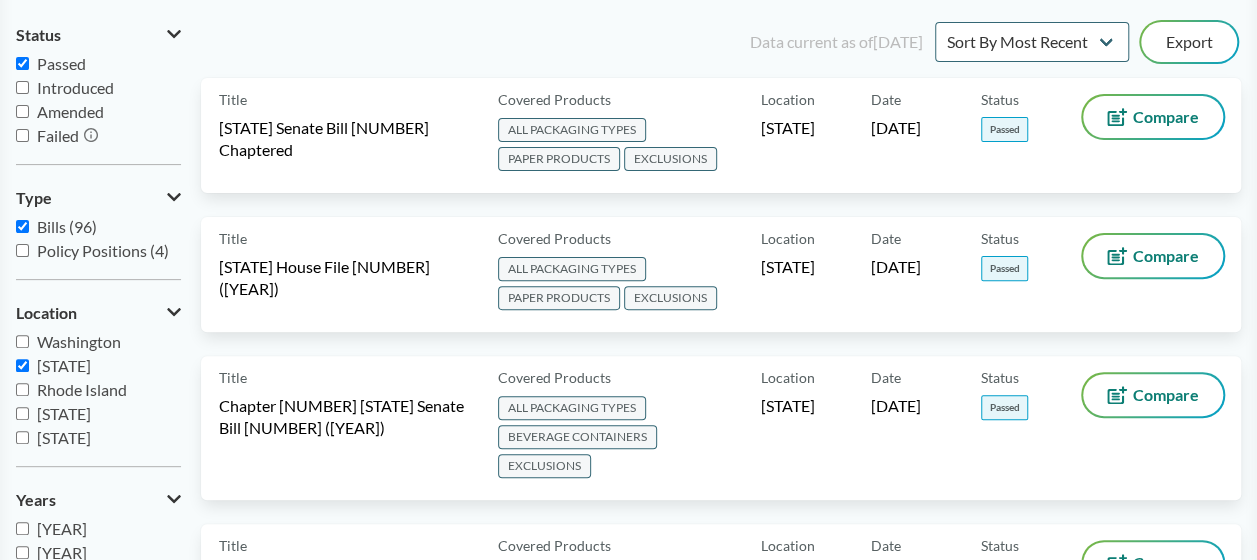 click on "Washington" at bounding box center (22, 341) 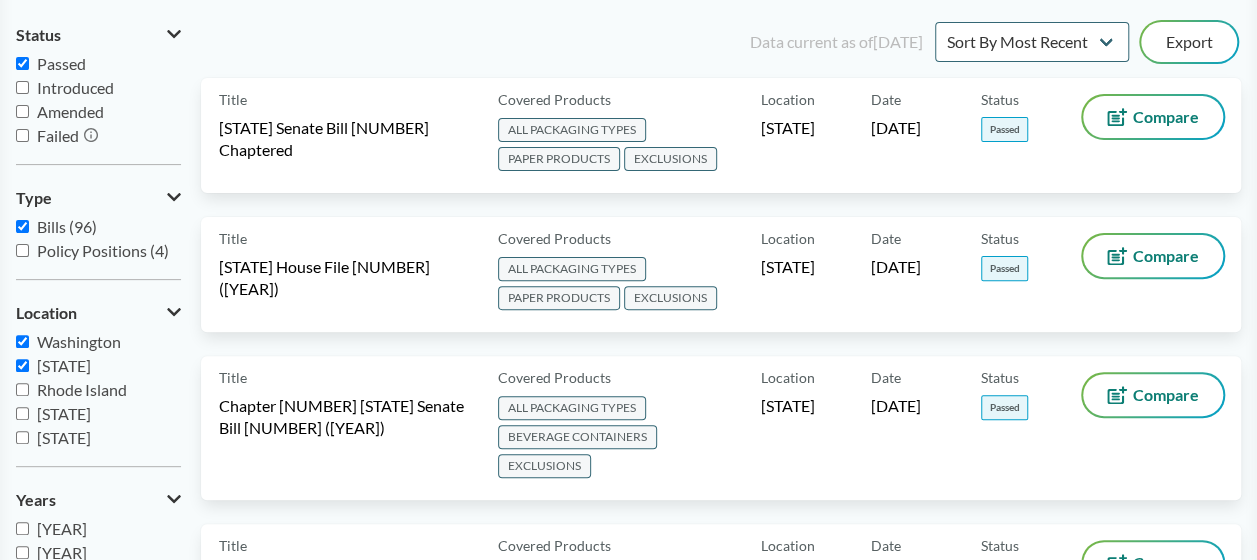checkbox on "true" 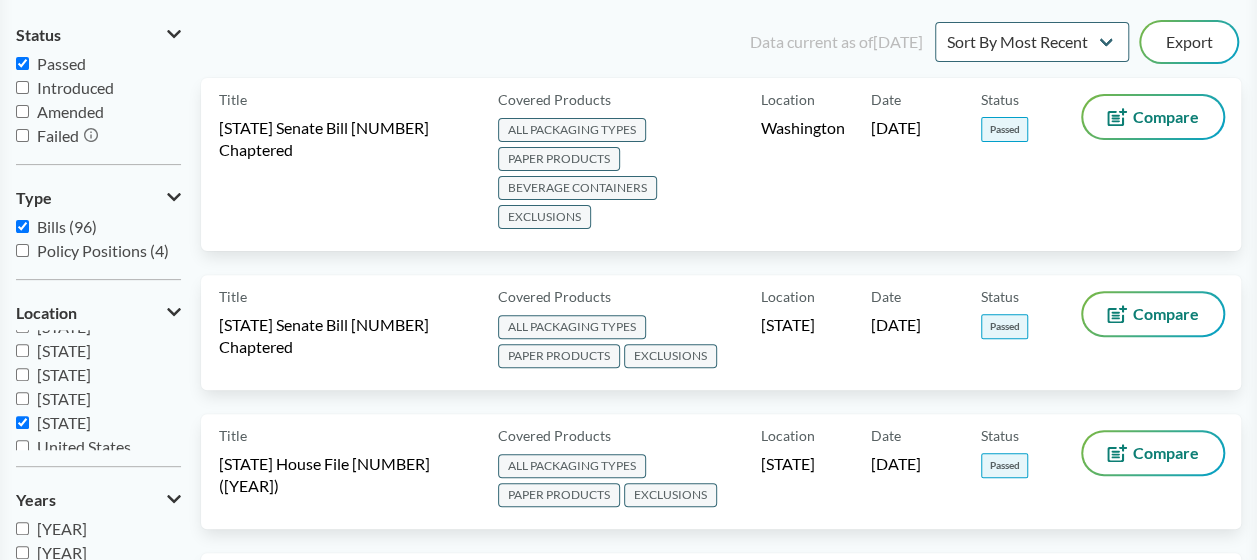 scroll, scrollTop: 432, scrollLeft: 0, axis: vertical 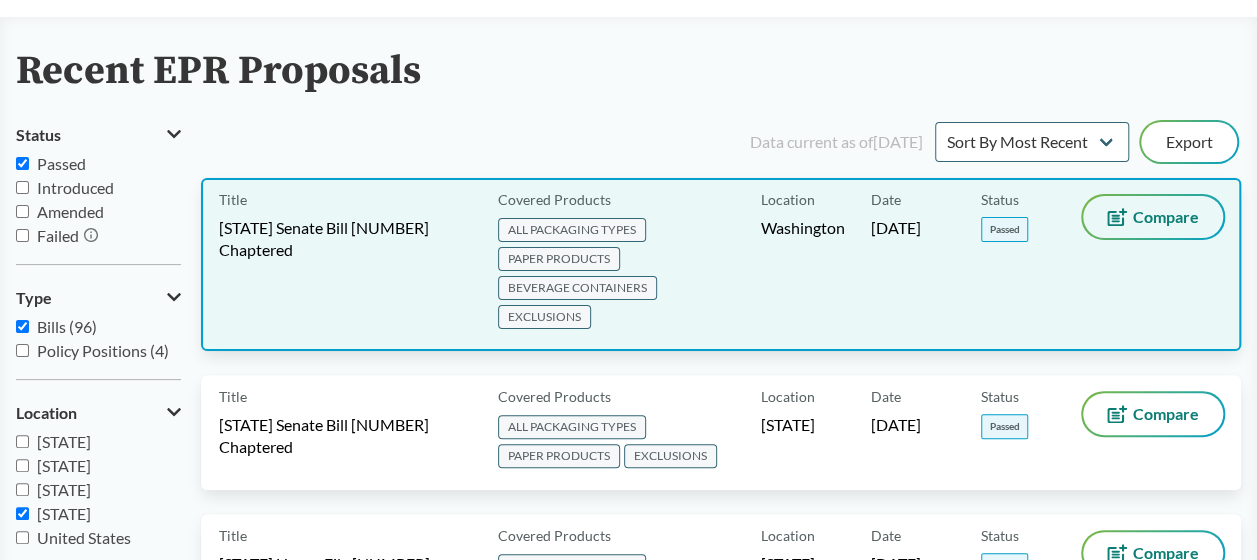 click on "Compare" at bounding box center [1166, 217] 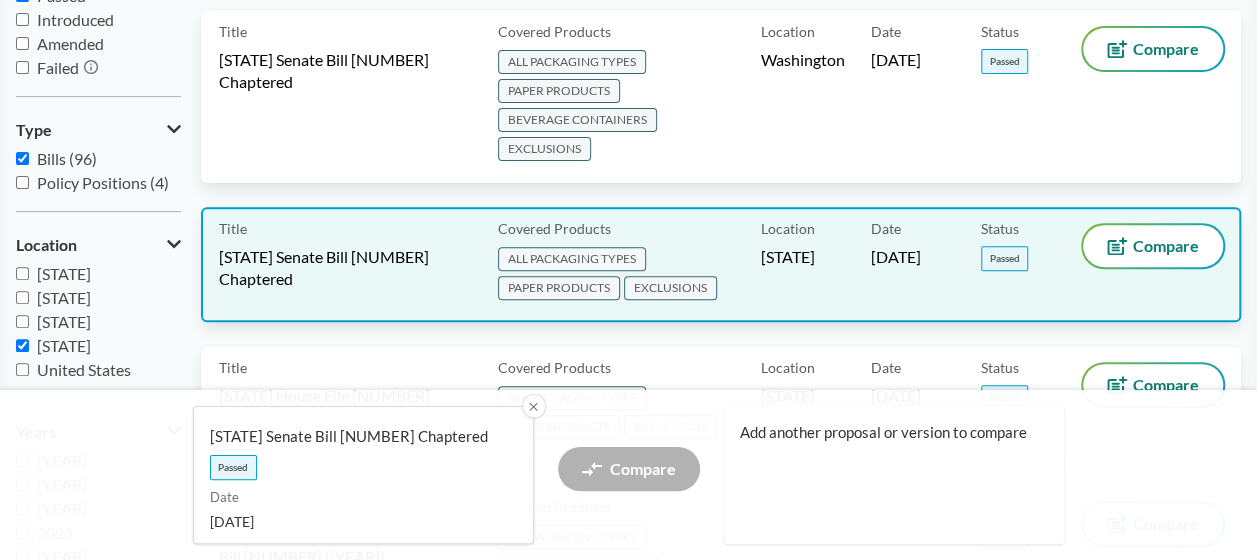 scroll, scrollTop: 300, scrollLeft: 0, axis: vertical 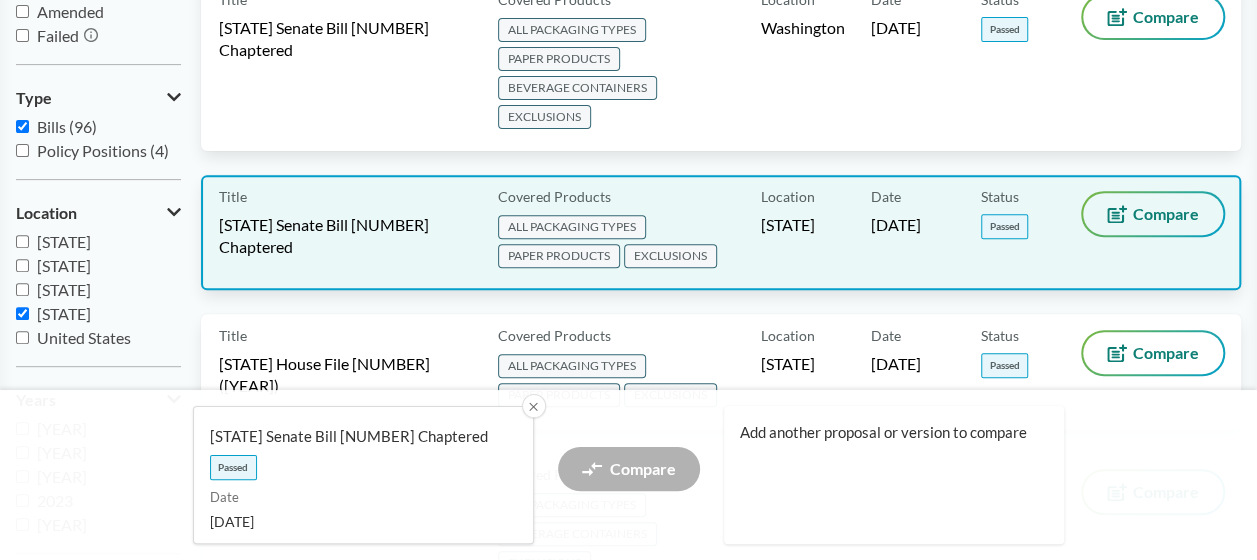click on "Compare" at bounding box center (1153, 214) 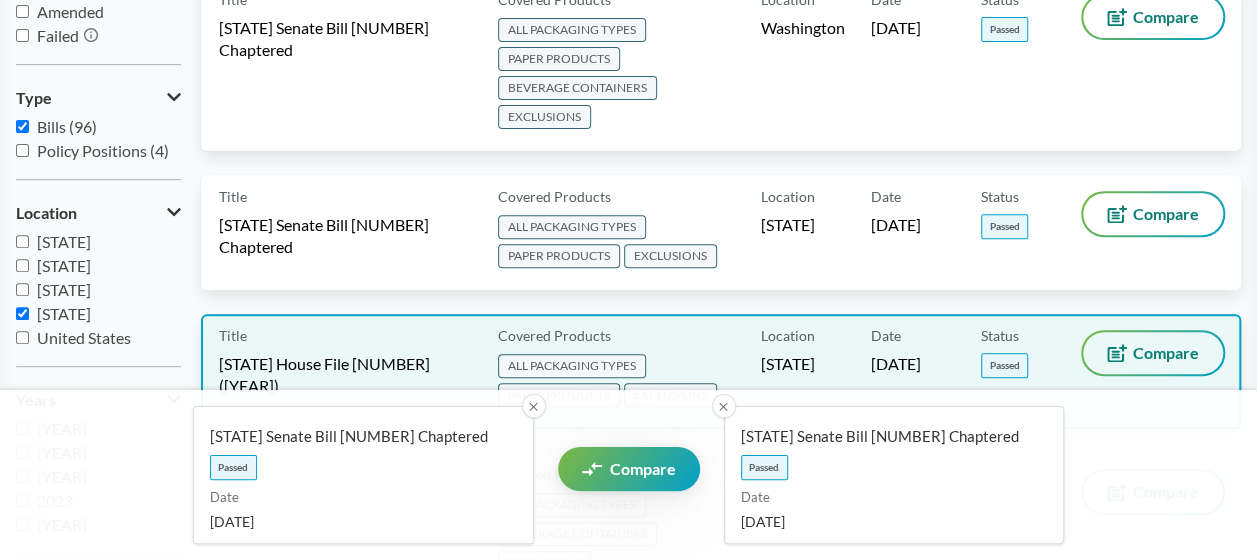 click on "Compare" at bounding box center [1153, 353] 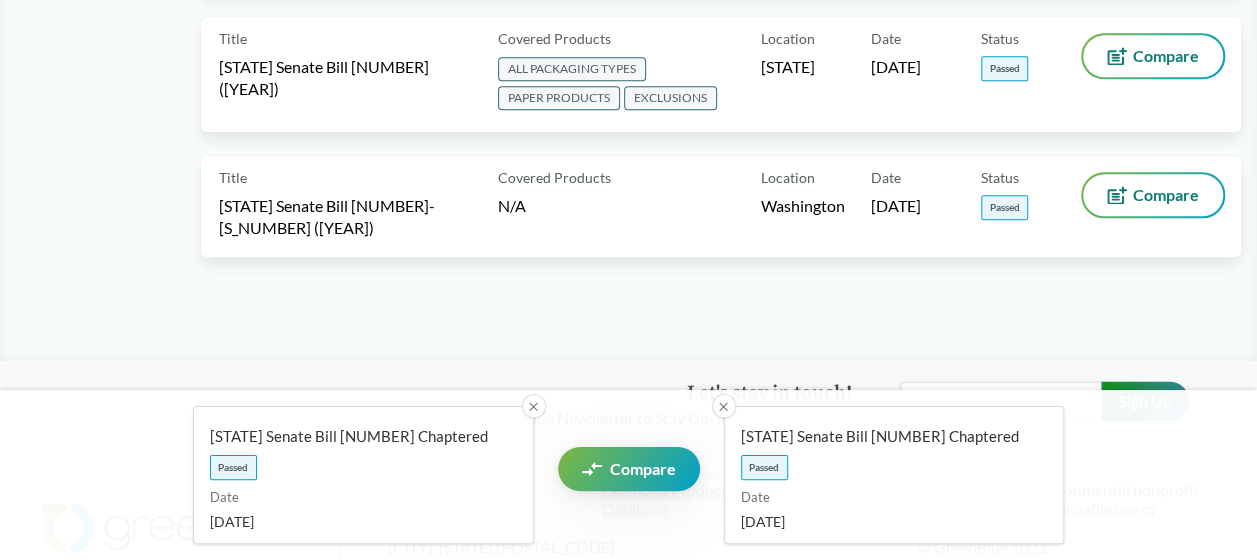 scroll, scrollTop: 1200, scrollLeft: 0, axis: vertical 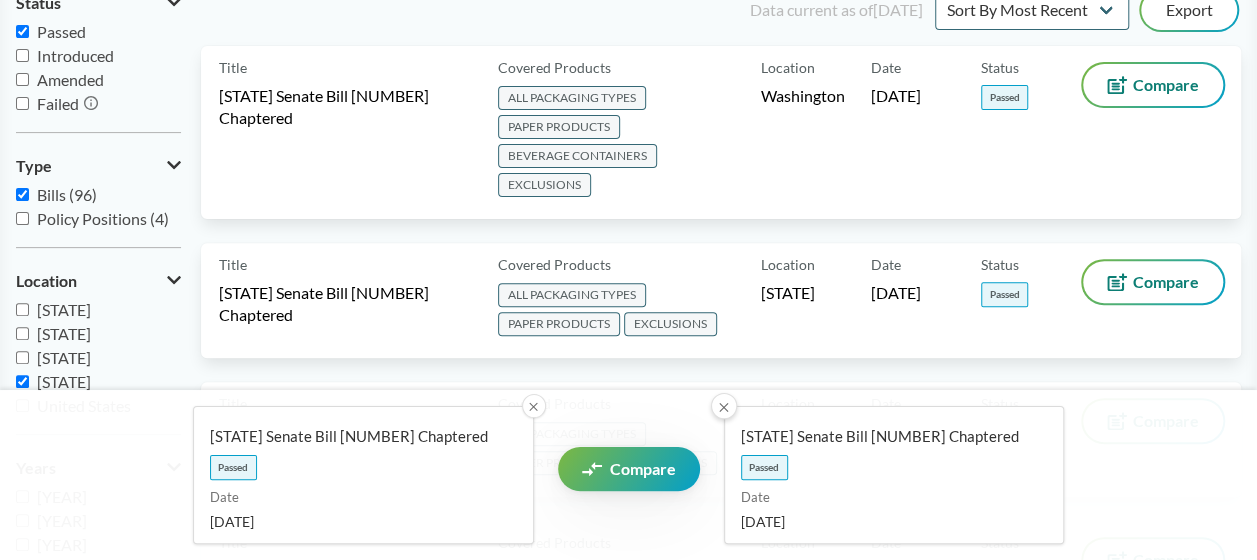 click on "✕" at bounding box center (723, 406) 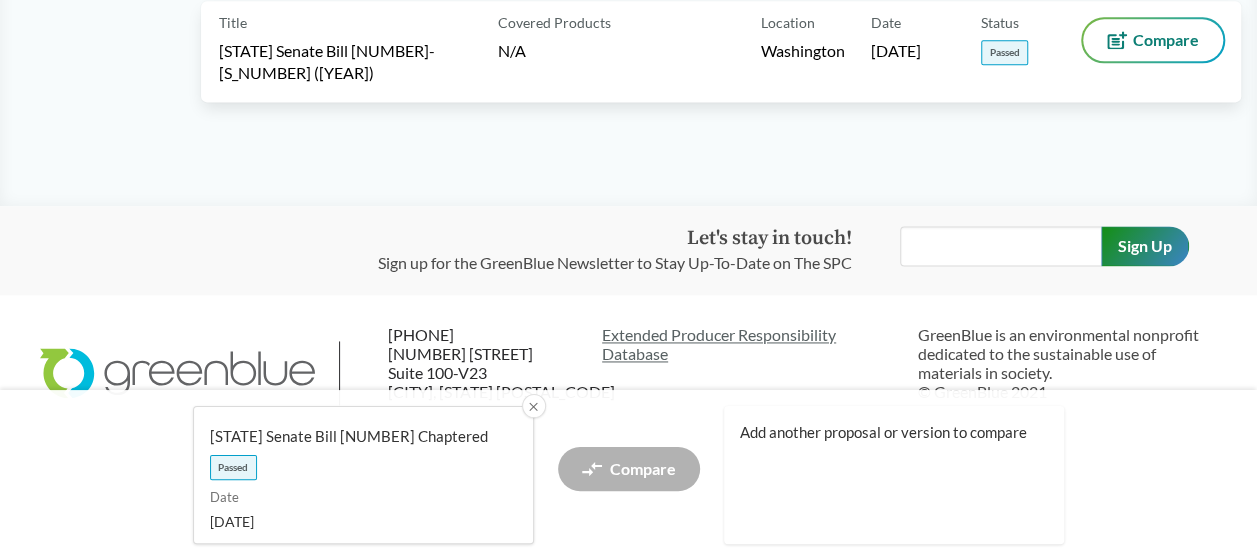 scroll, scrollTop: 1282, scrollLeft: 0, axis: vertical 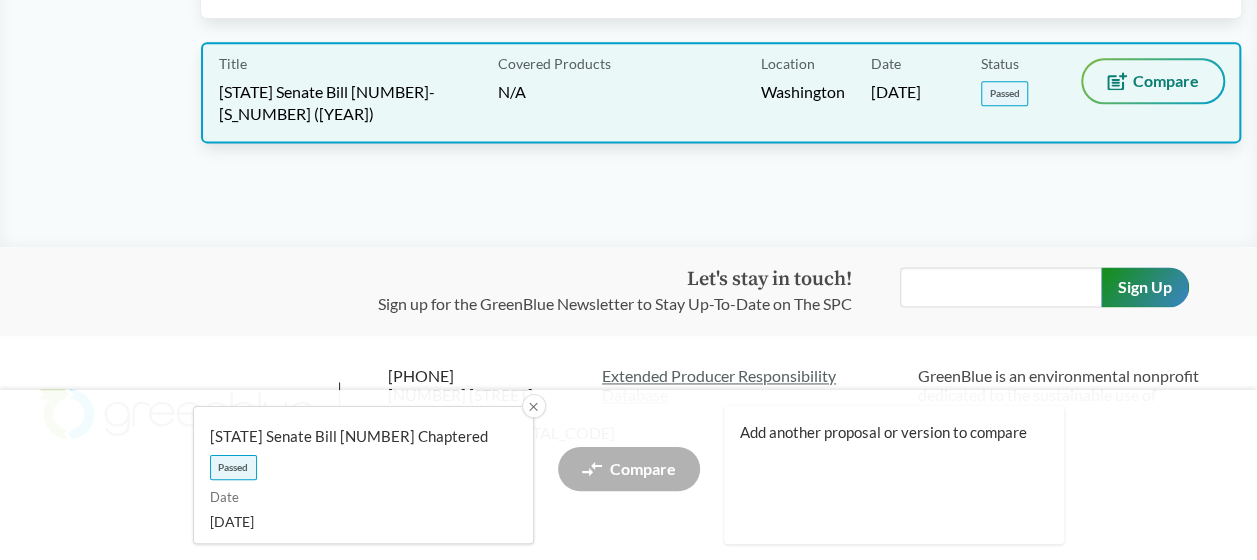 click on "Compare" at bounding box center [1166, 81] 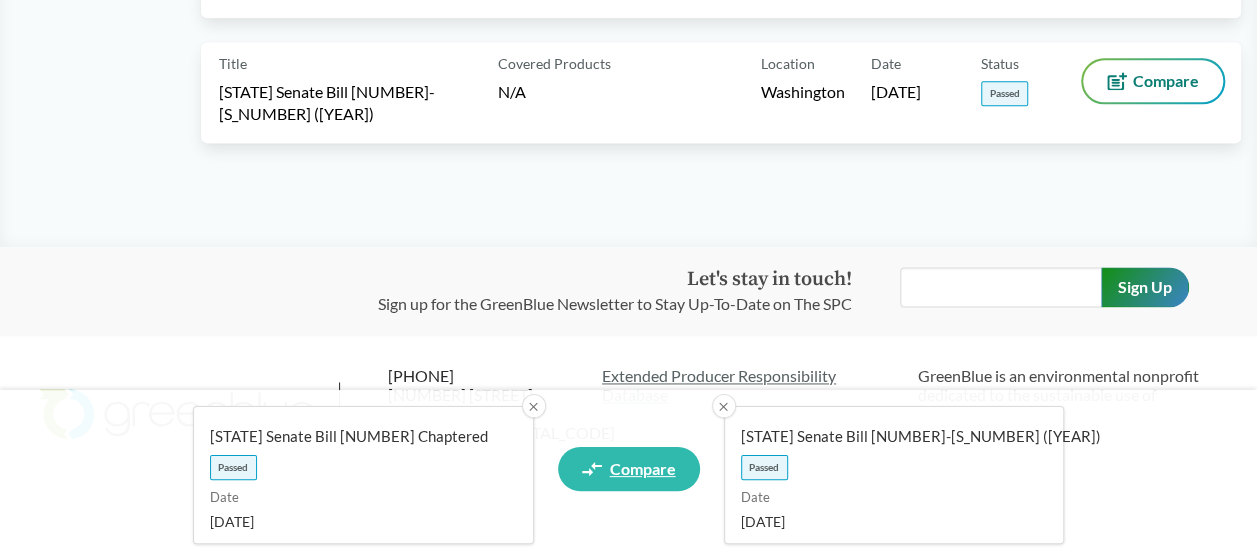 click on "Compare" at bounding box center [643, 469] 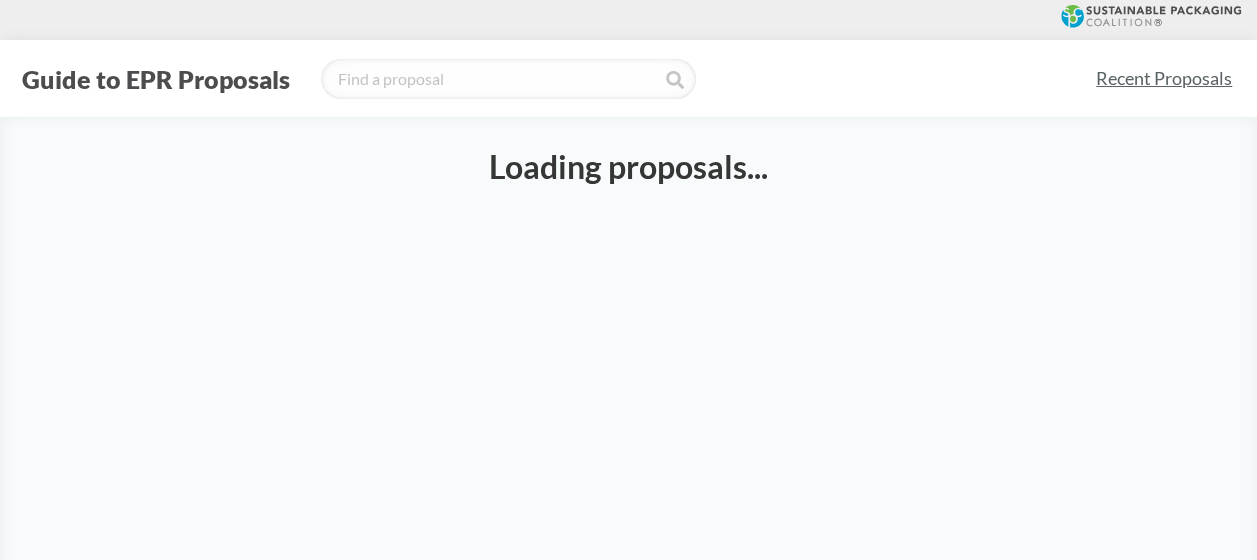 select on "[BILL_NUMBER]" 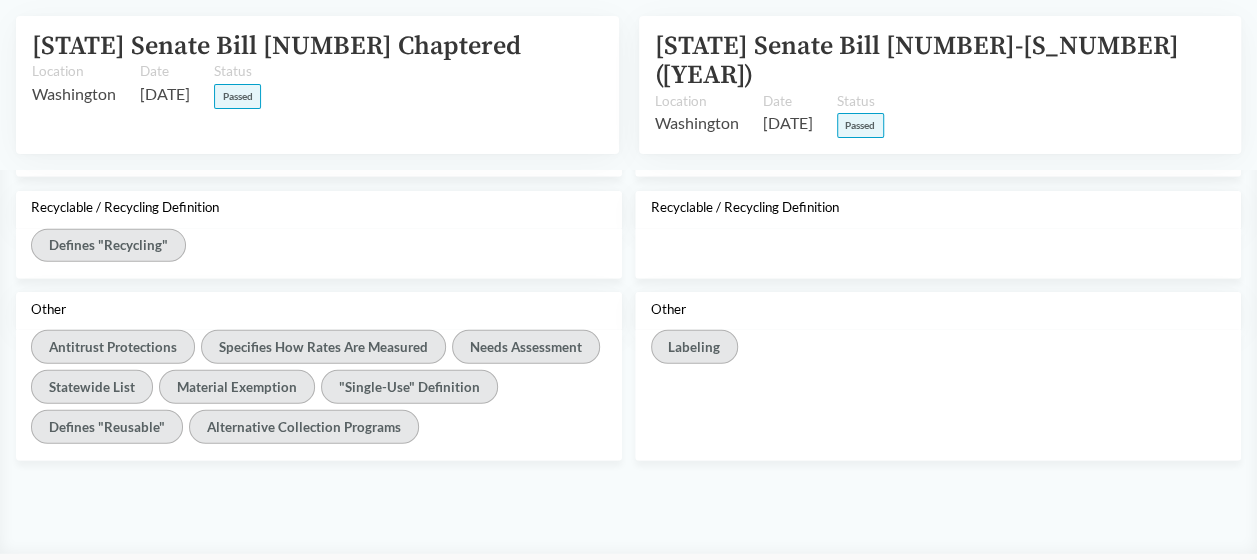 scroll, scrollTop: 2900, scrollLeft: 0, axis: vertical 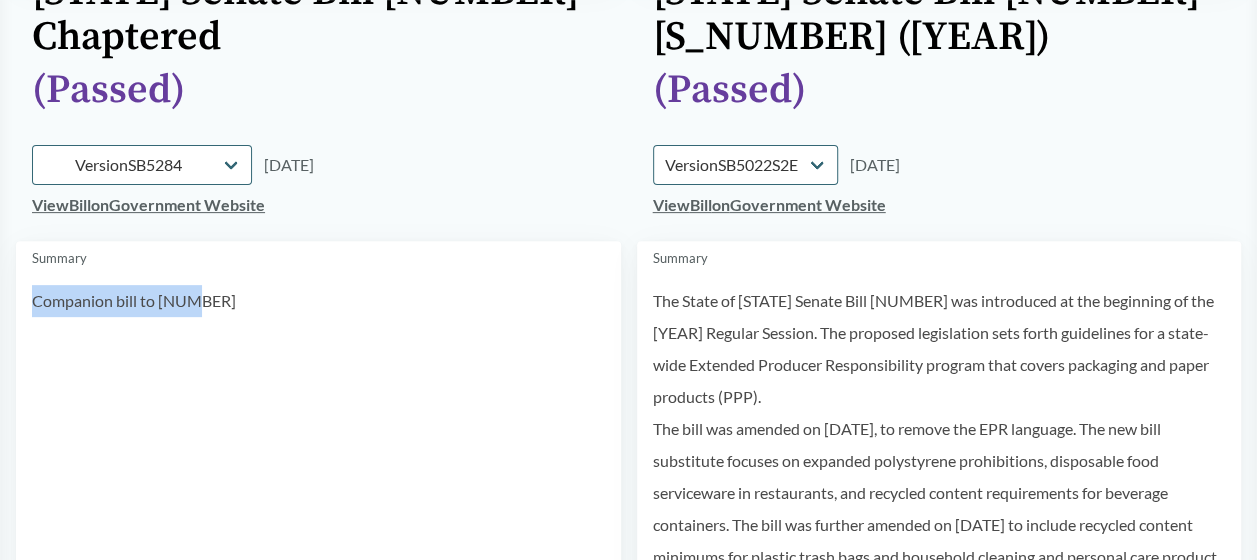 drag, startPoint x: 202, startPoint y: 294, endPoint x: 16, endPoint y: 297, distance: 186.02419 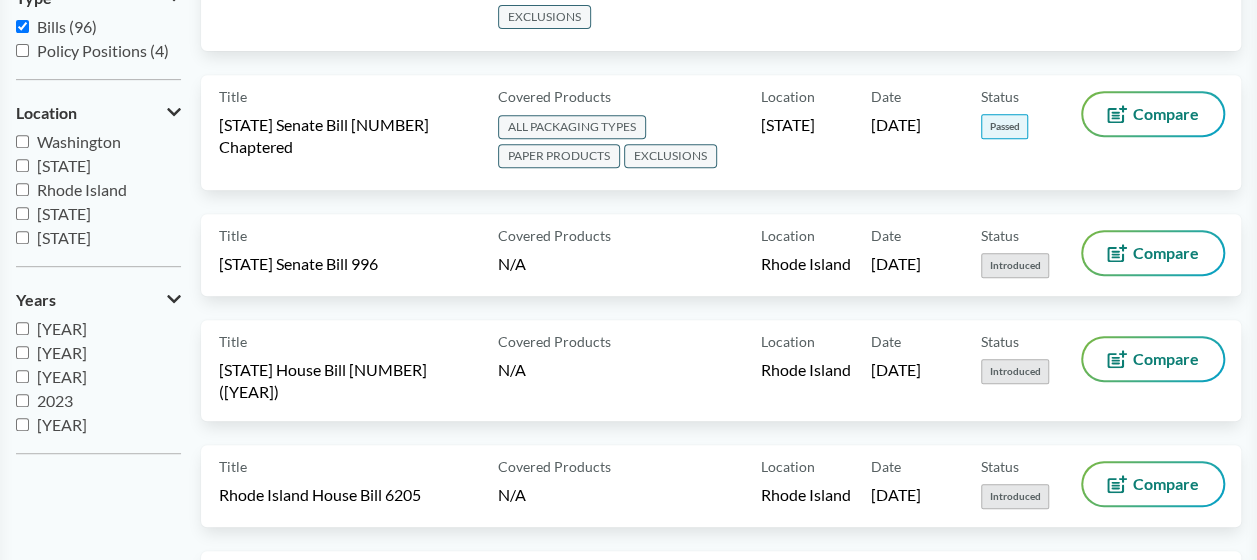scroll, scrollTop: 200, scrollLeft: 0, axis: vertical 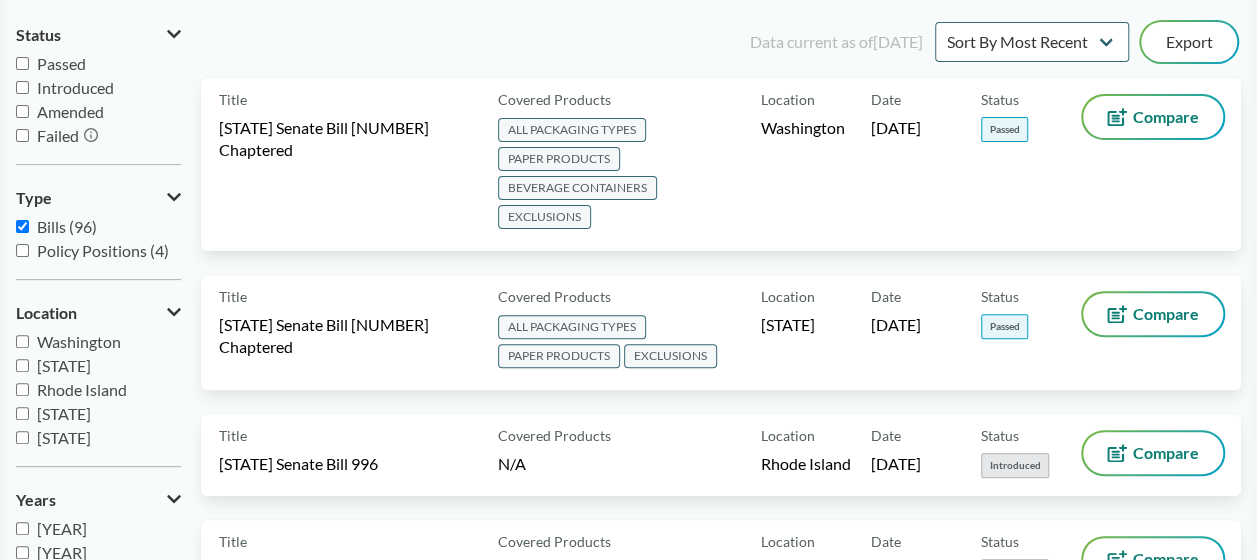 click on "Passed" at bounding box center [22, 63] 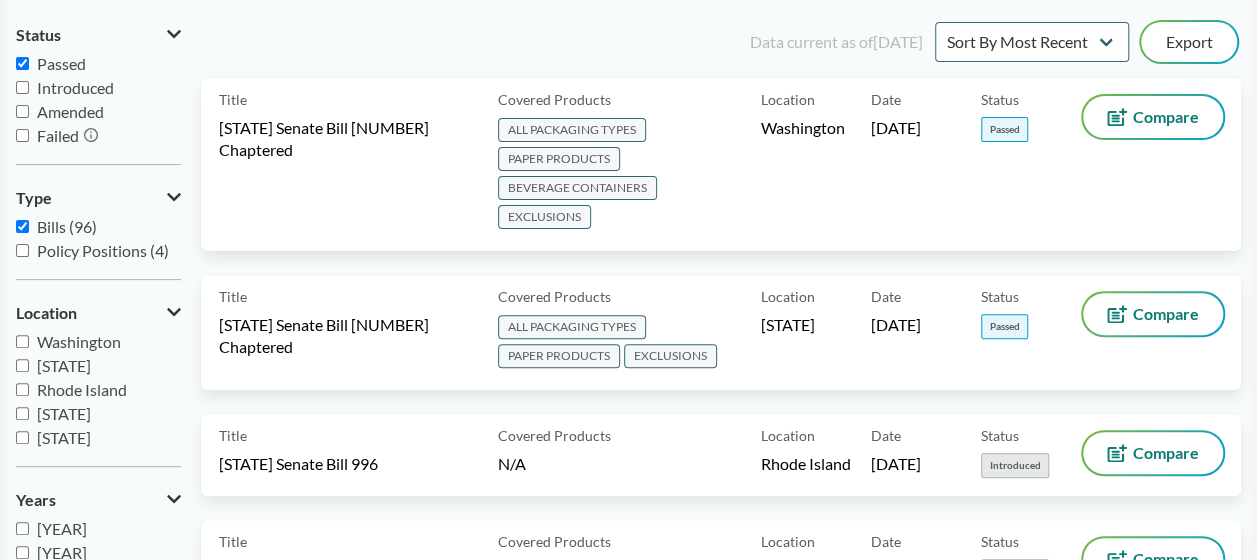checkbox on "true" 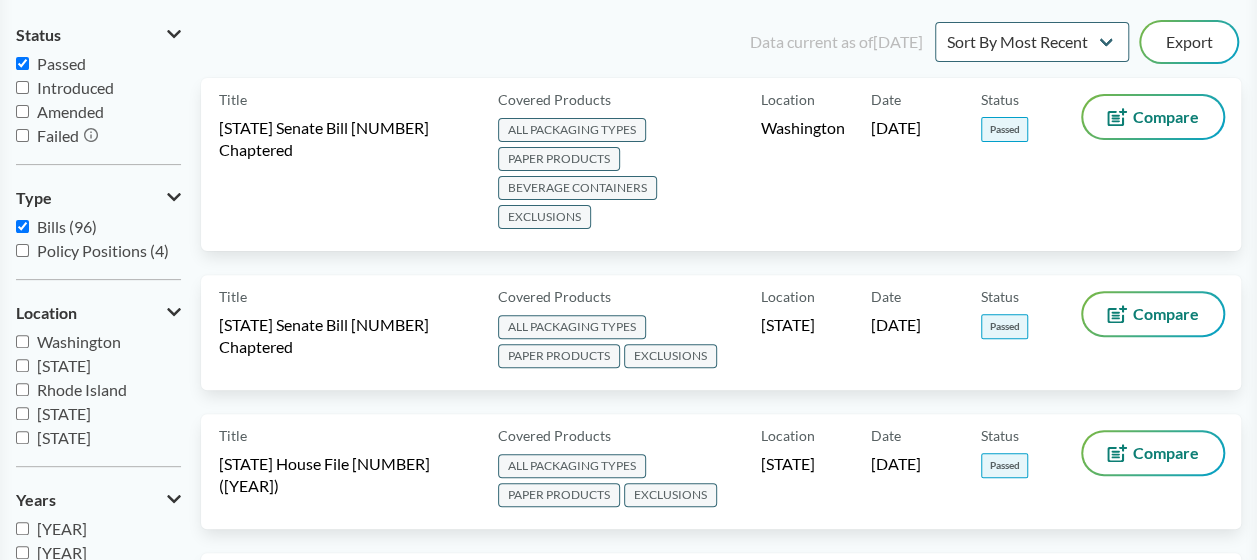 drag, startPoint x: 32, startPoint y: 340, endPoint x: 24, endPoint y: 350, distance: 12.806249 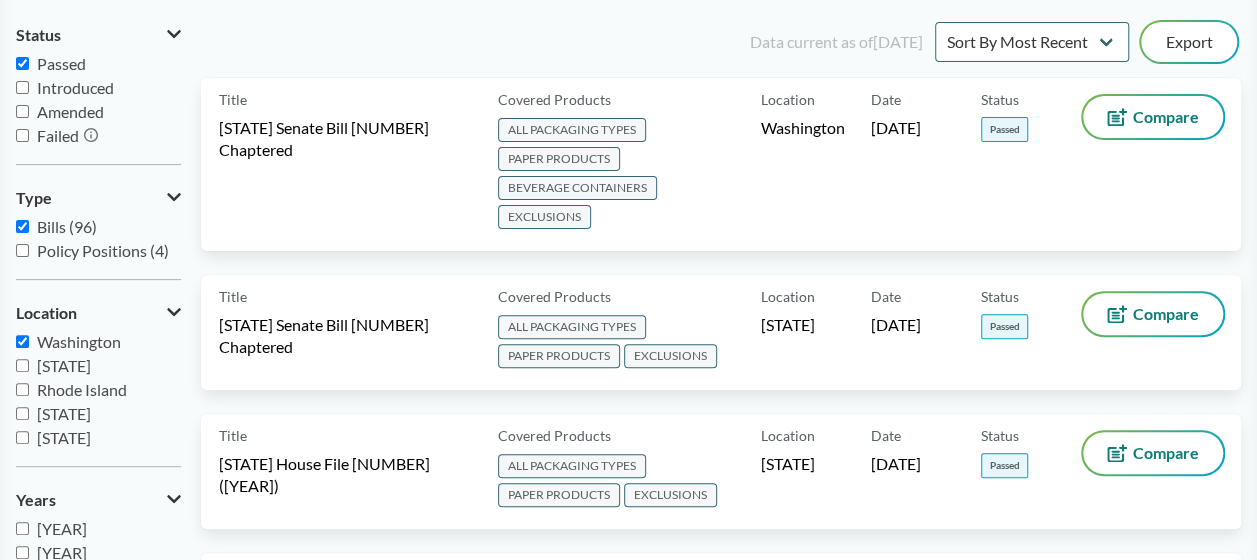 checkbox on "true" 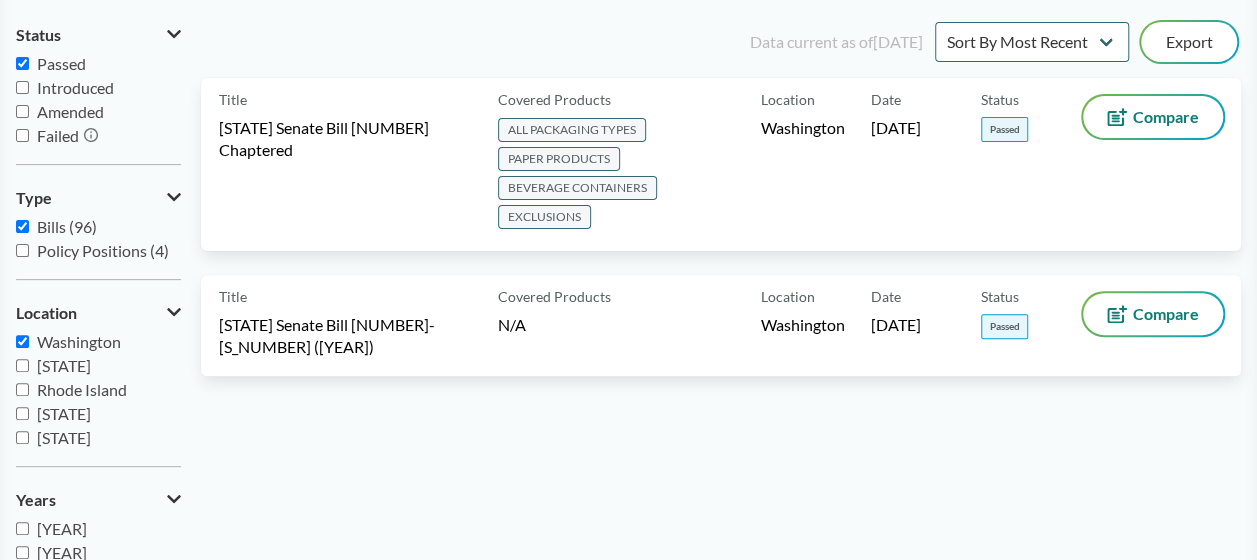 click on "[STATE]" at bounding box center (22, 365) 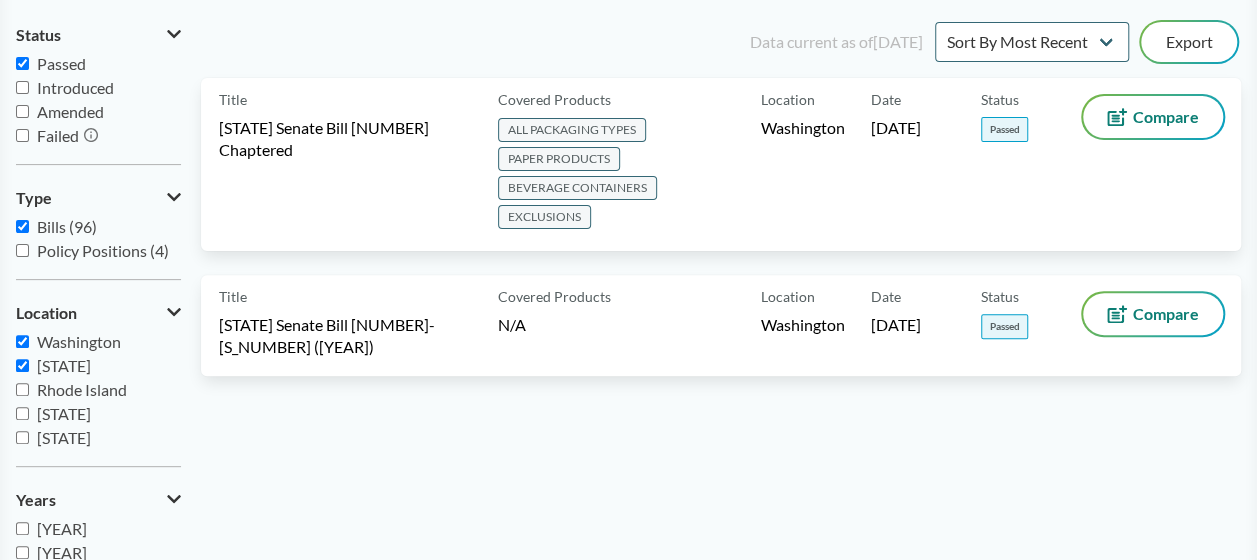 checkbox on "true" 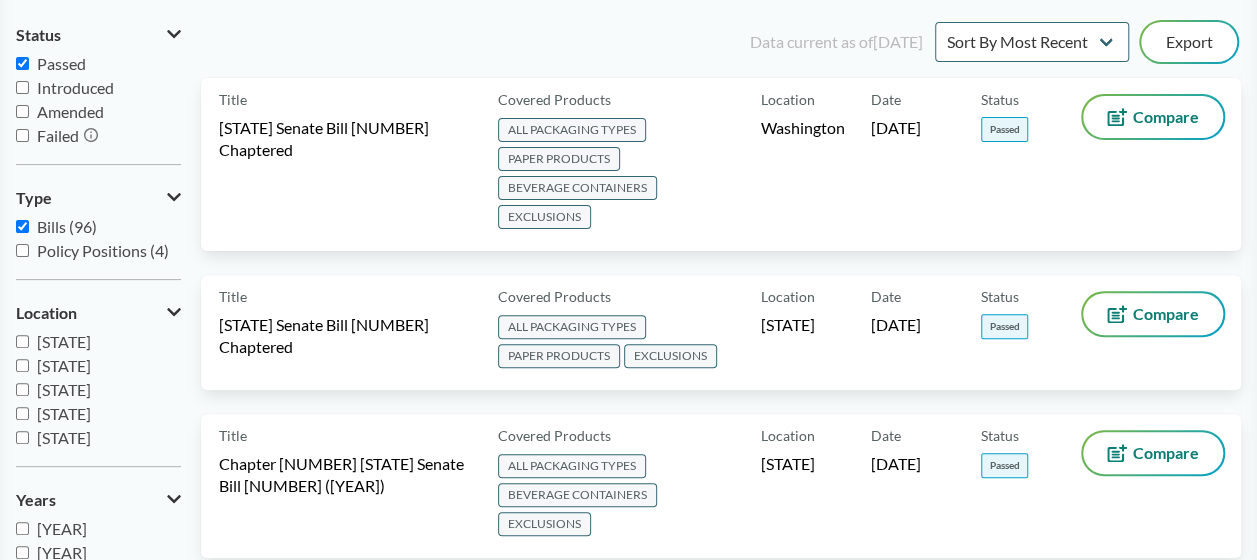 scroll, scrollTop: 280, scrollLeft: 0, axis: vertical 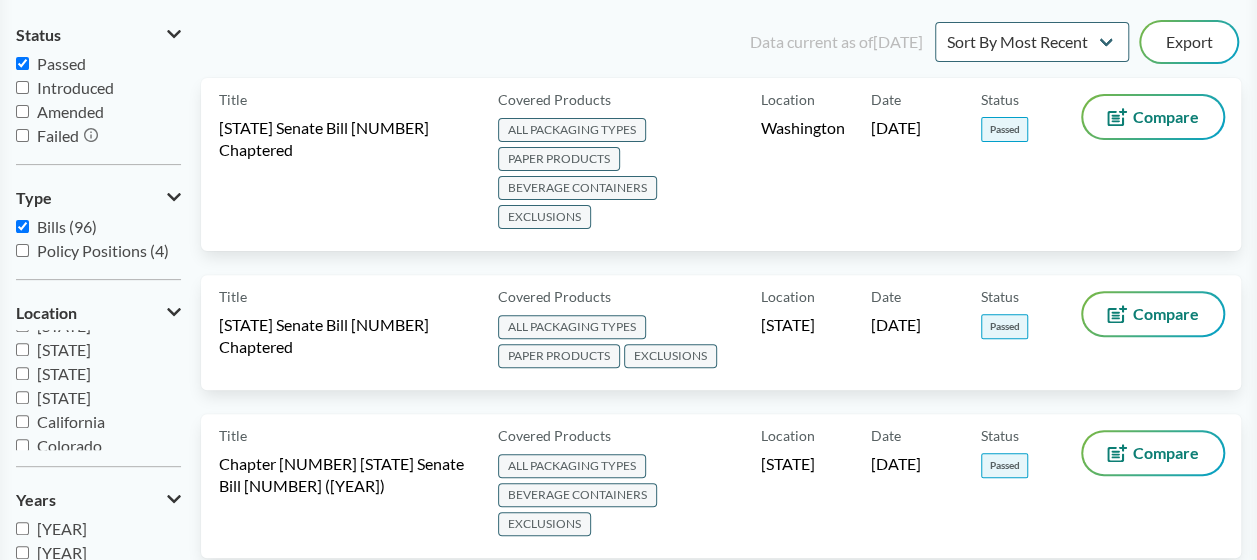 click on "[STATE]" at bounding box center (22, 373) 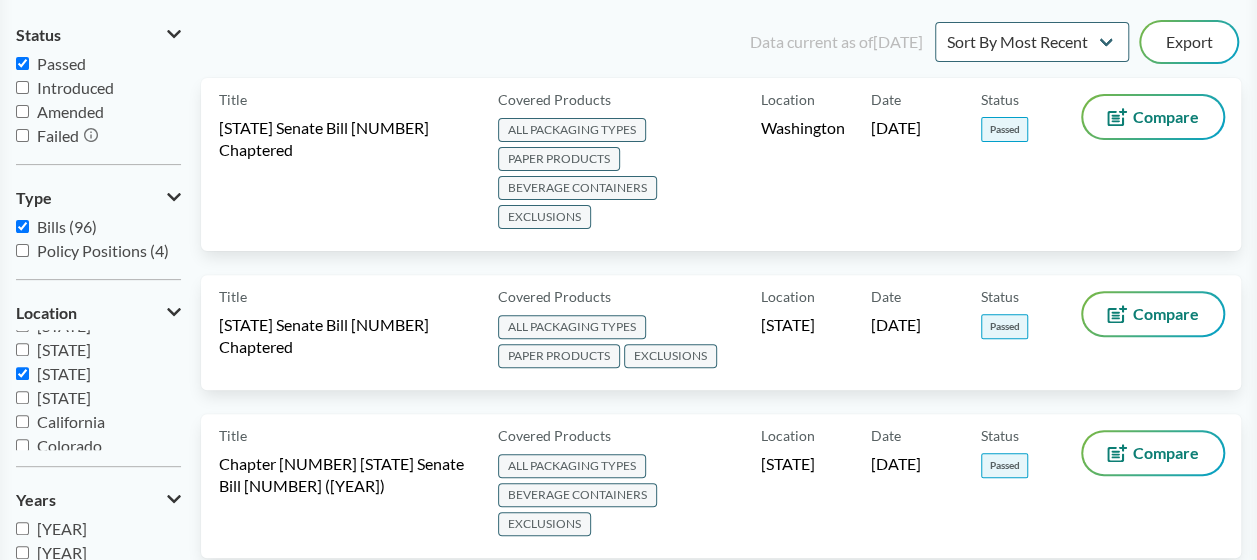 checkbox on "true" 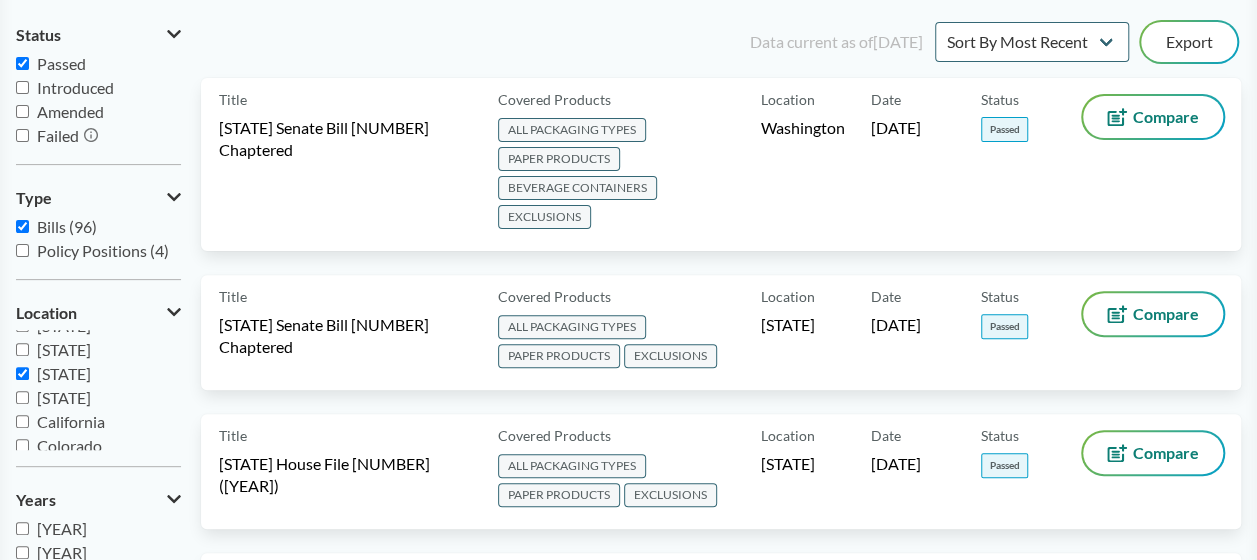 click on "California" at bounding box center [22, 421] 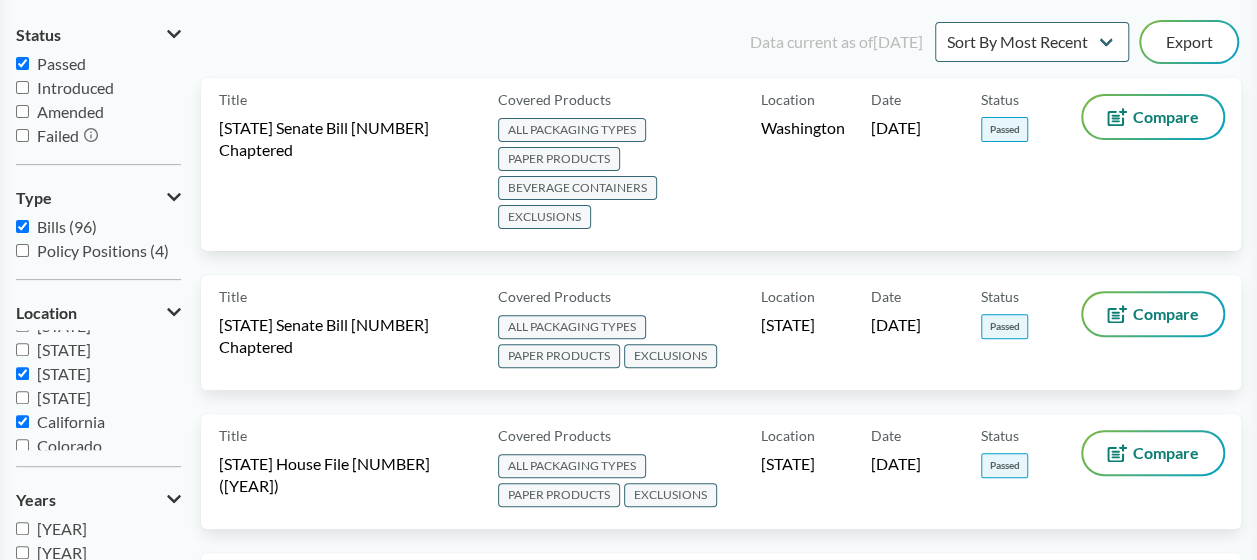 click on "Colorado" at bounding box center [98, 446] 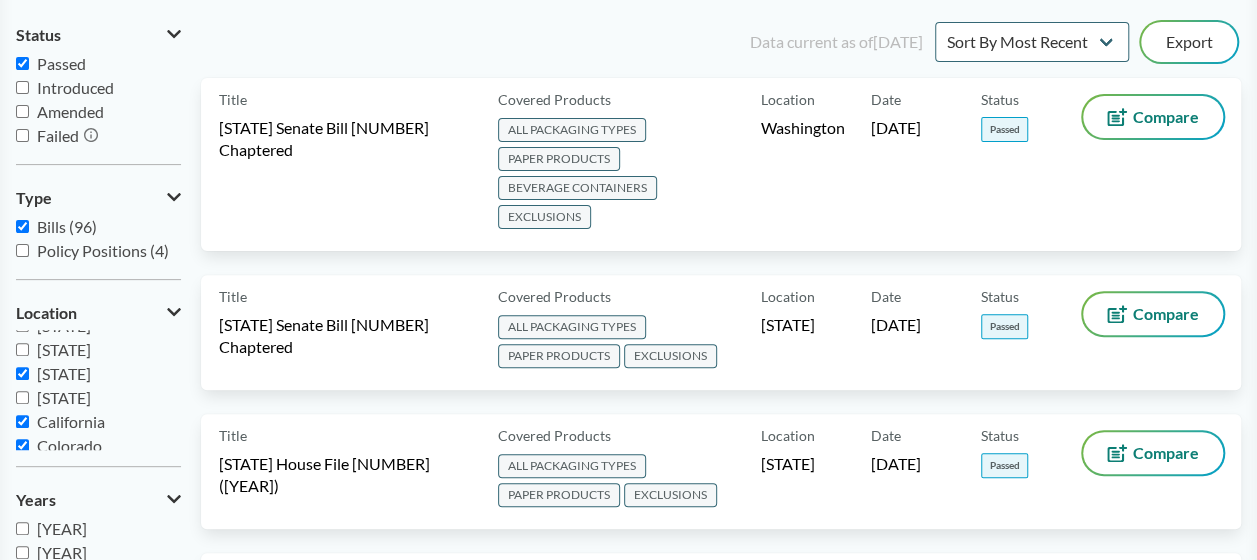checkbox on "true" 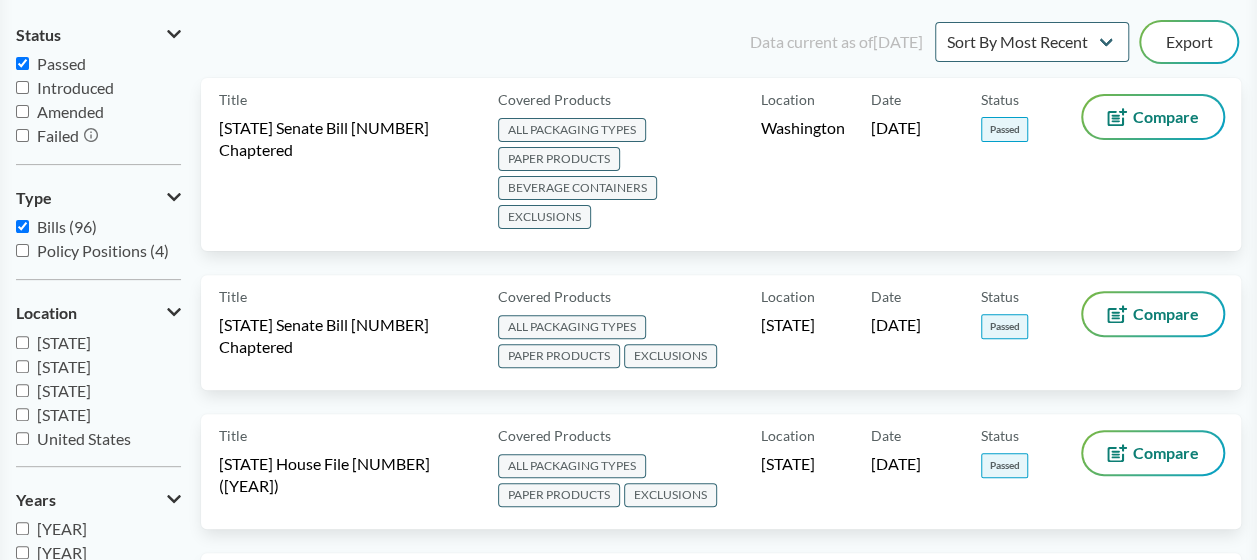 scroll, scrollTop: 432, scrollLeft: 0, axis: vertical 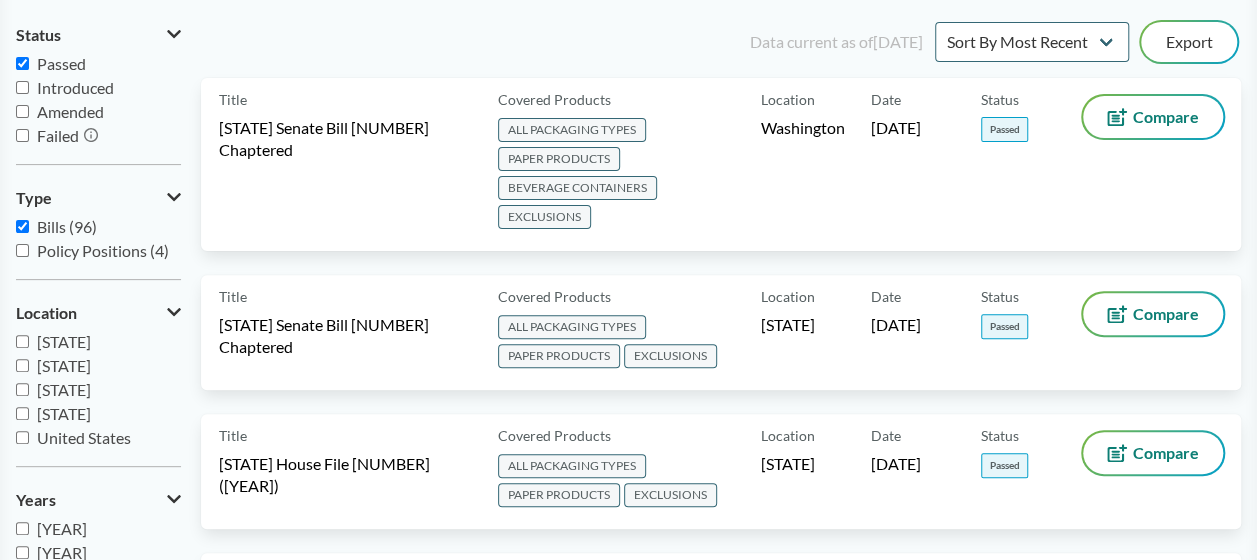 click on "[STATE]" at bounding box center [64, 413] 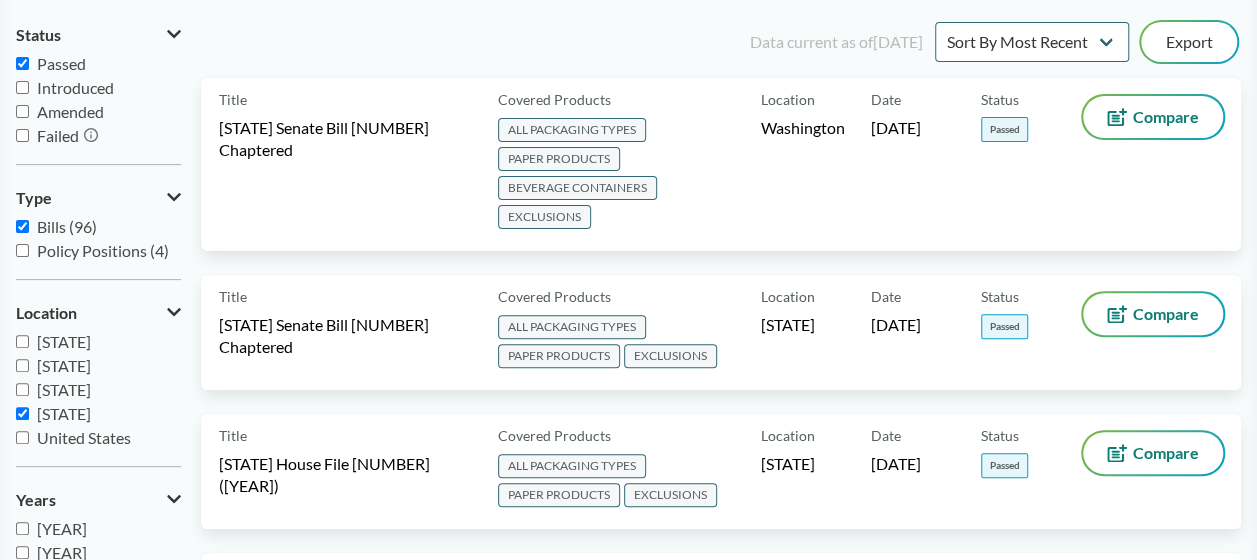 checkbox on "true" 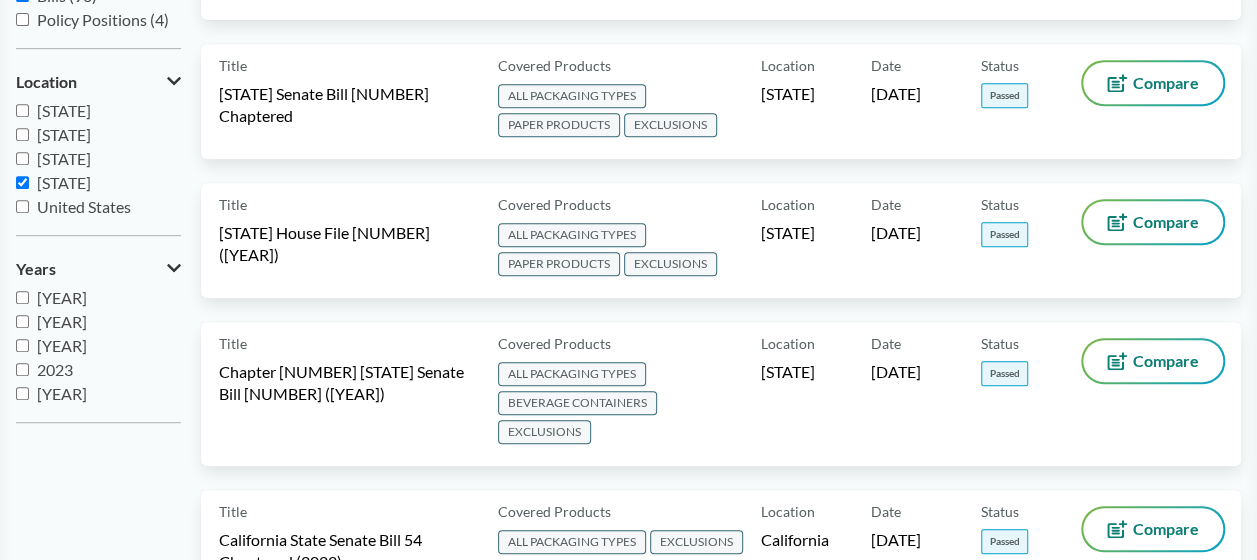 scroll, scrollTop: 400, scrollLeft: 0, axis: vertical 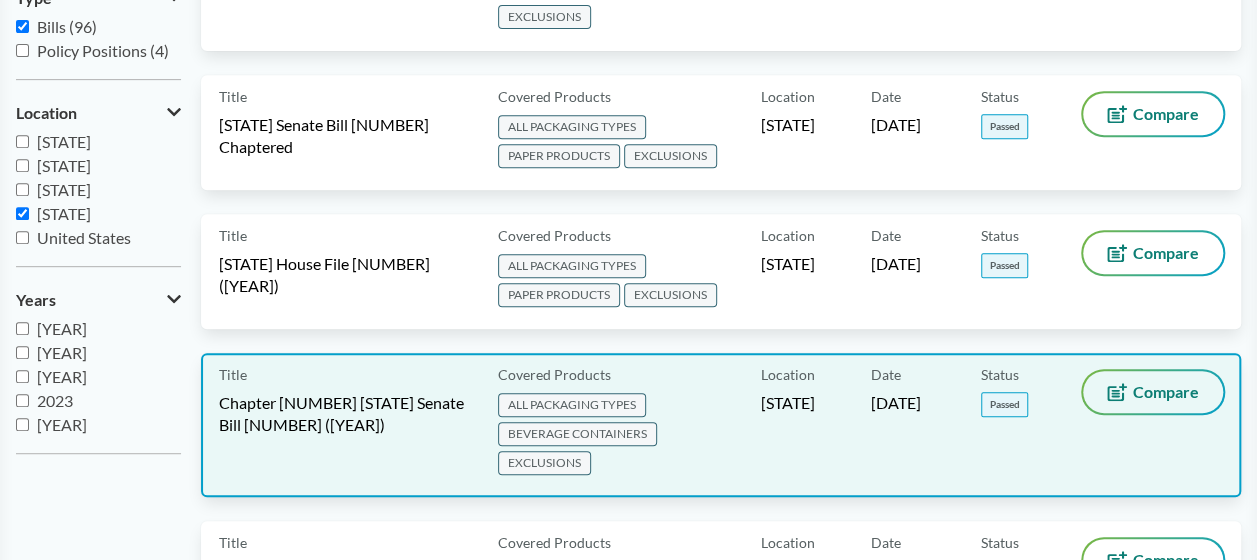 click on "Compare" at bounding box center (1153, 392) 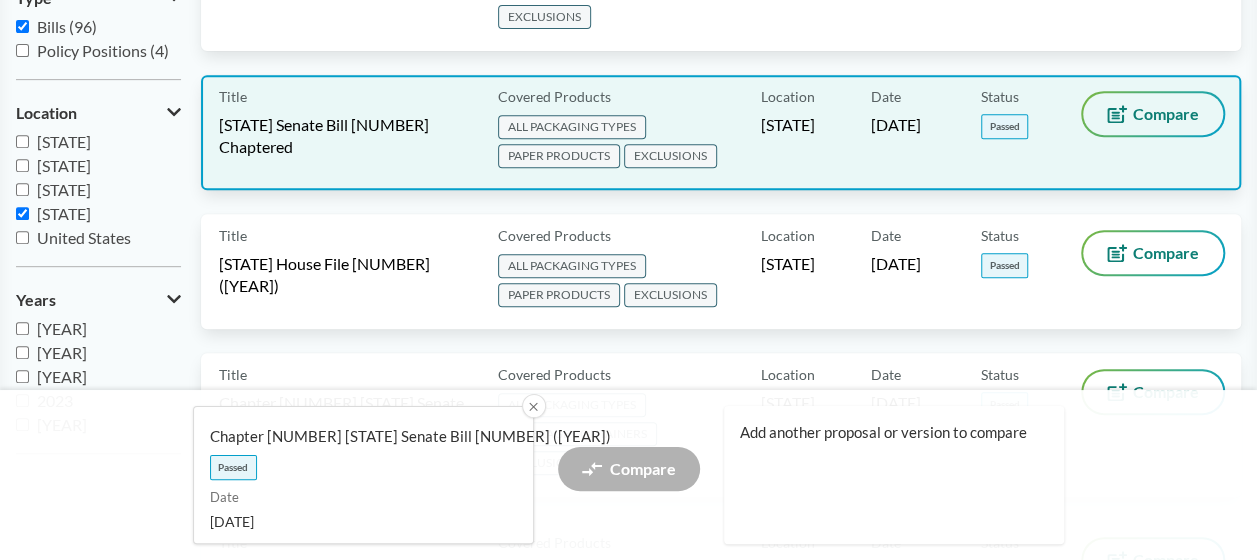 click on "Compare" at bounding box center [1166, 114] 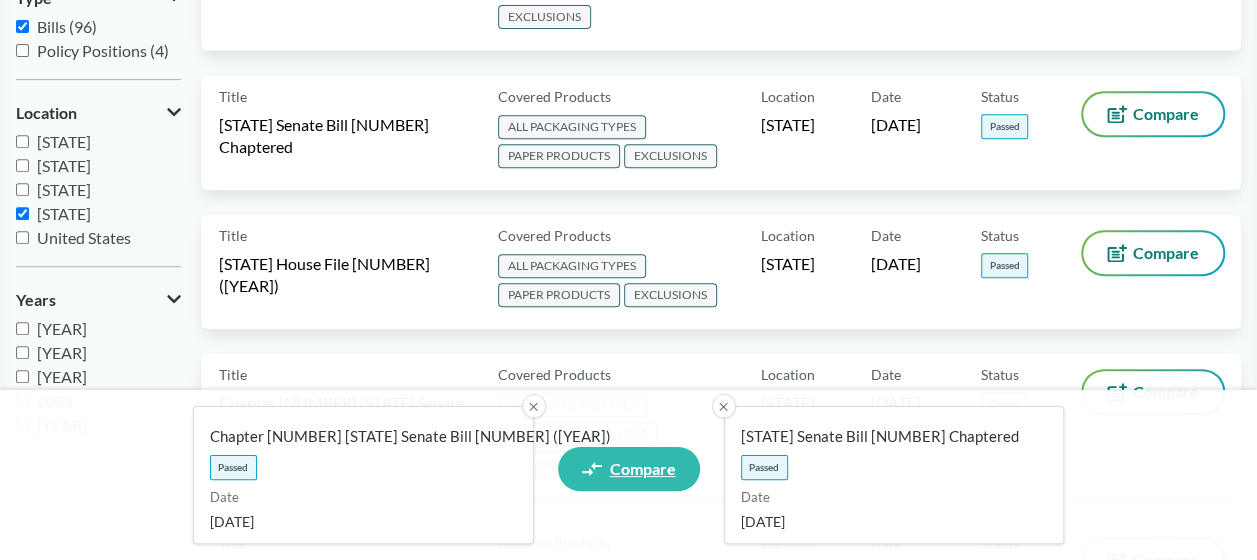 click on "Compare" at bounding box center (629, 469) 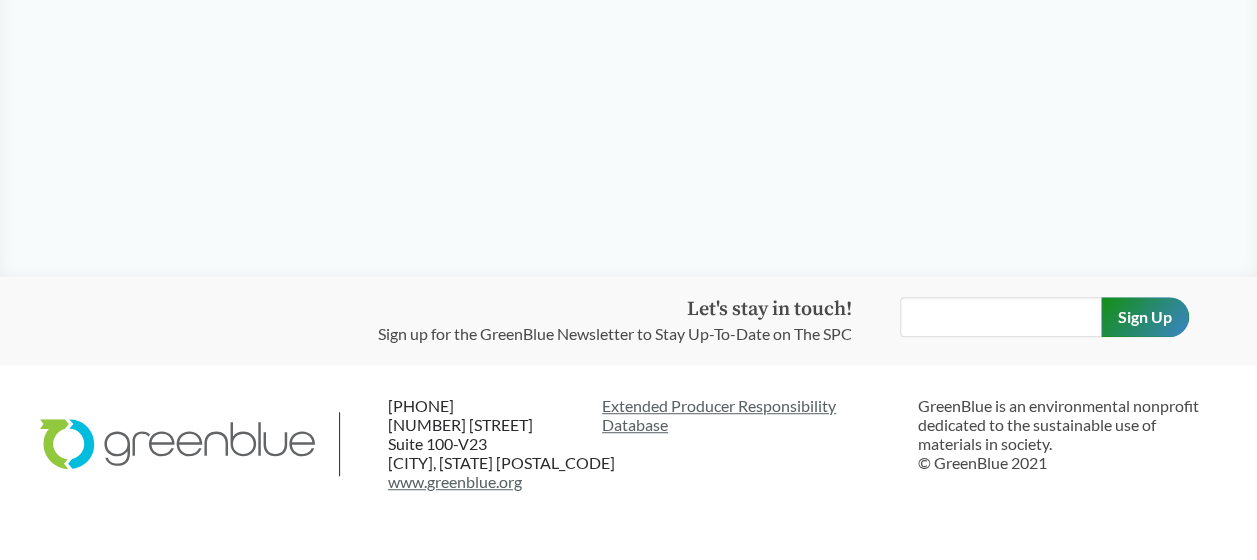 scroll, scrollTop: 0, scrollLeft: 0, axis: both 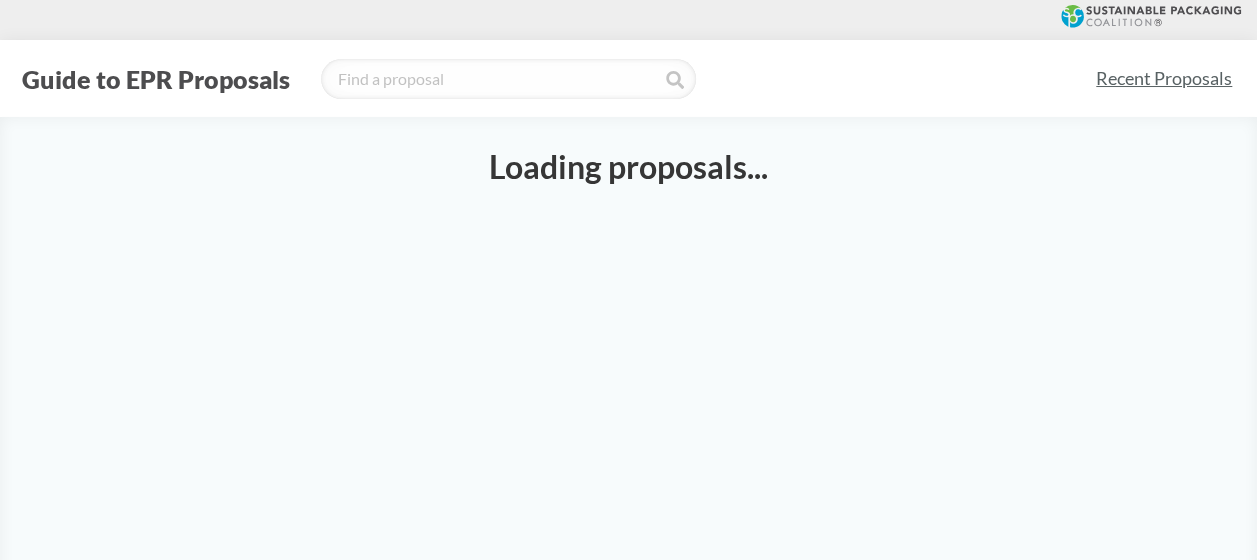 select on "[BILL_CODE]" 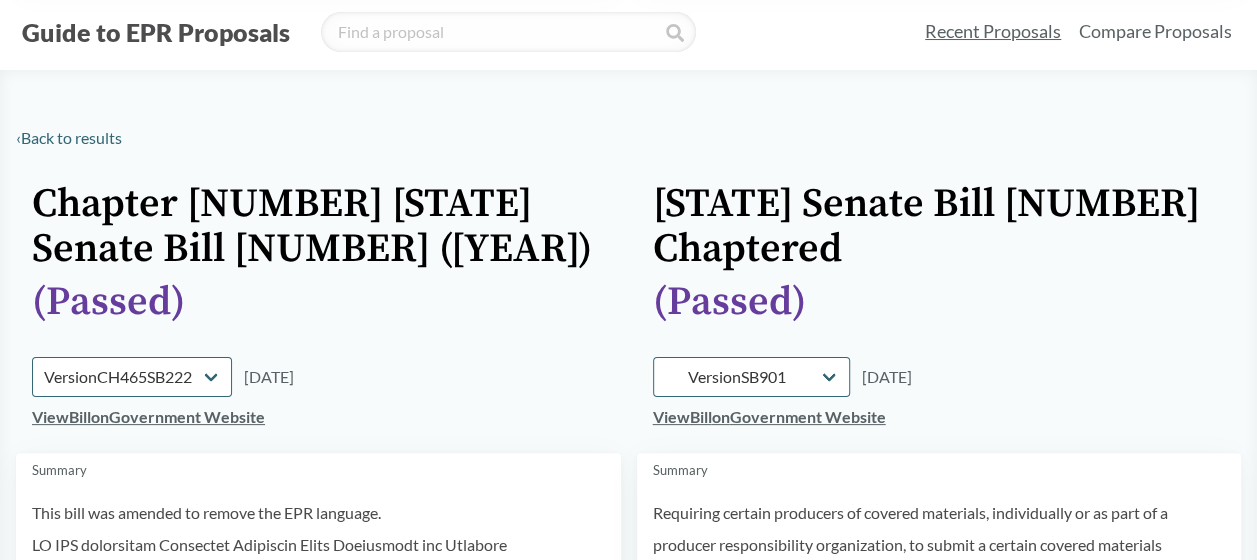 scroll, scrollTop: 0, scrollLeft: 0, axis: both 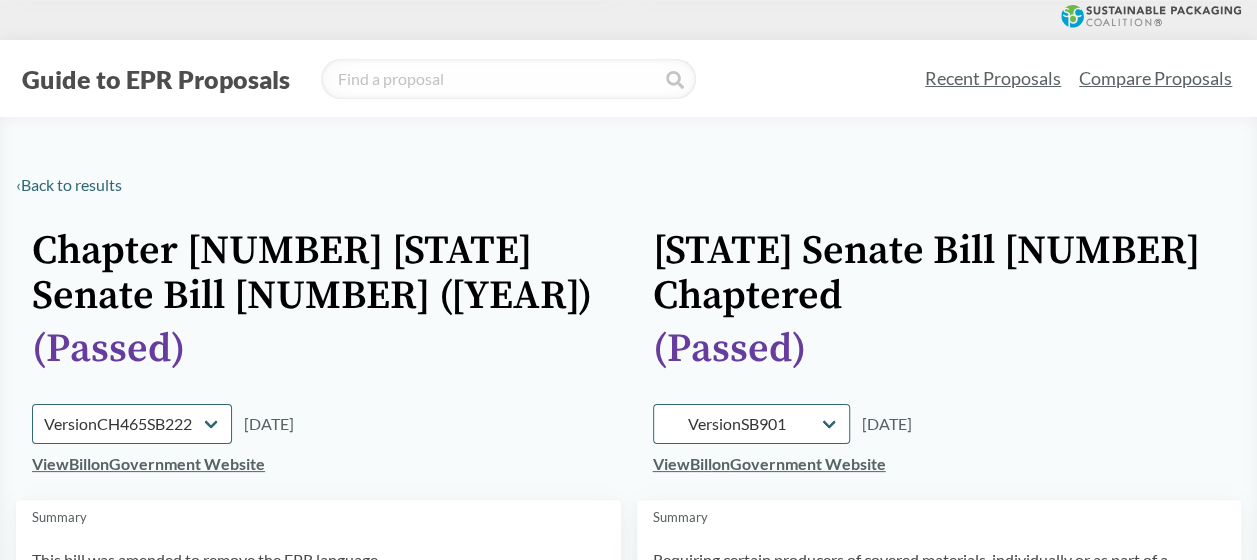 click on "Compare Proposals" at bounding box center (1155, 78) 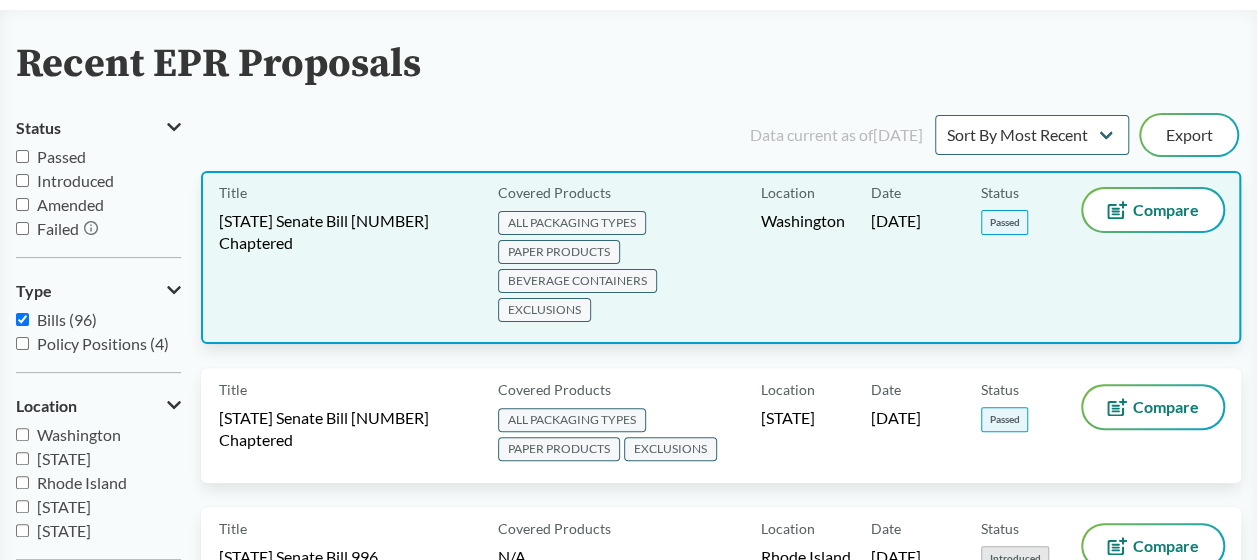 scroll, scrollTop: 200, scrollLeft: 0, axis: vertical 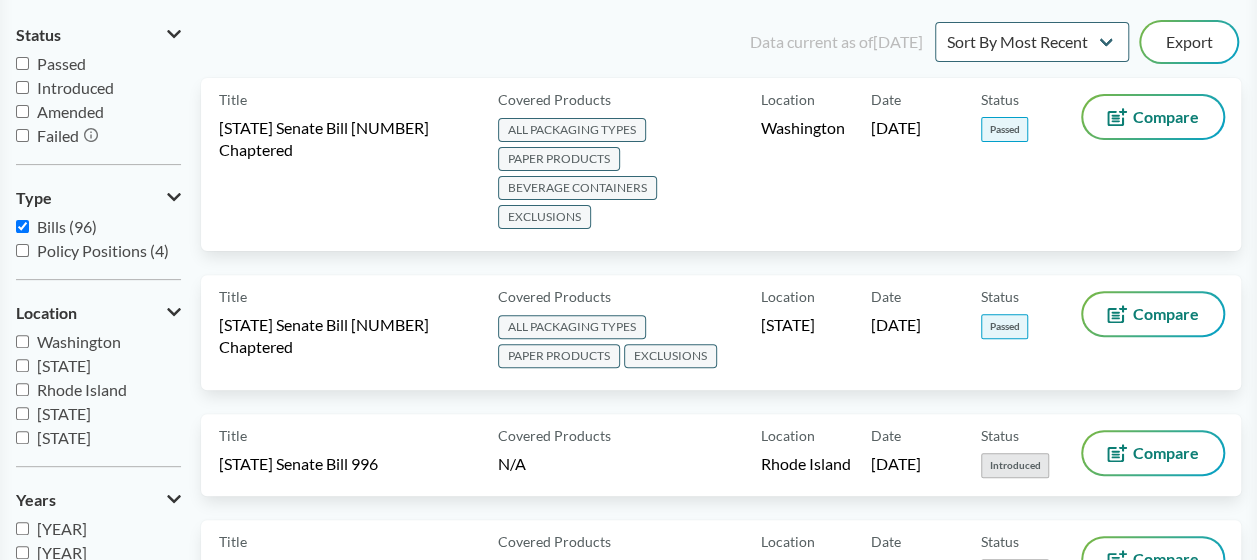 click on "Passed" at bounding box center (61, 63) 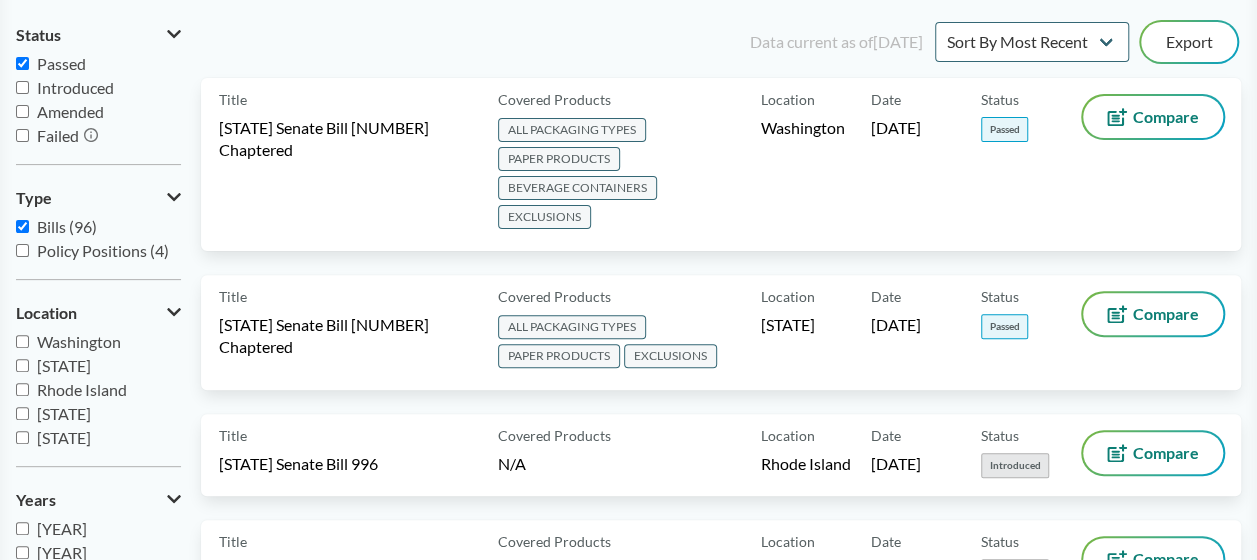 checkbox on "true" 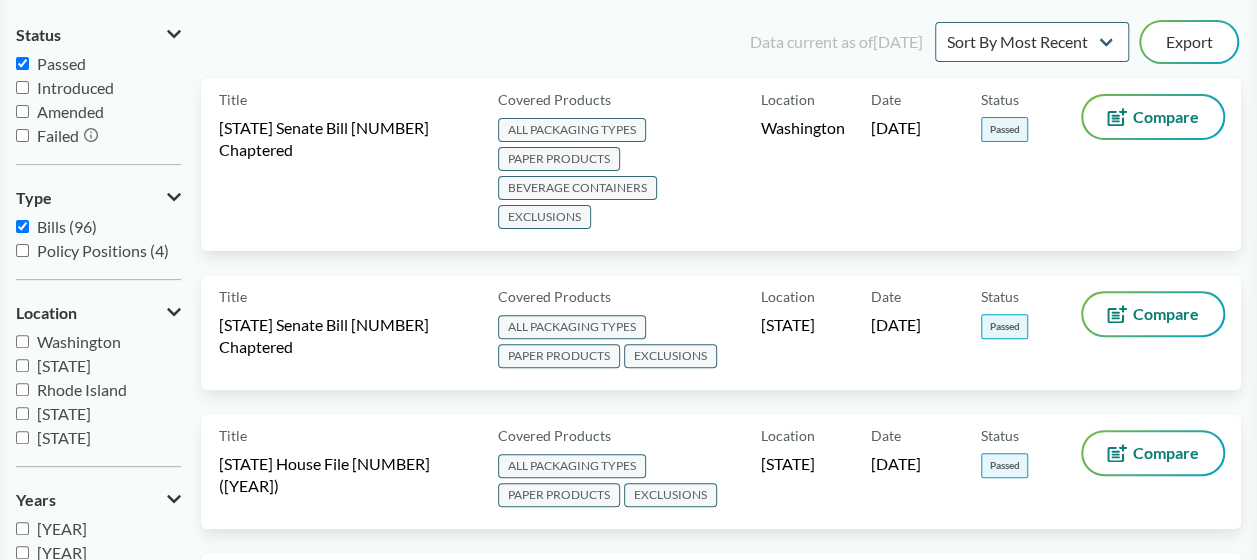 click on "Washington" at bounding box center (79, 341) 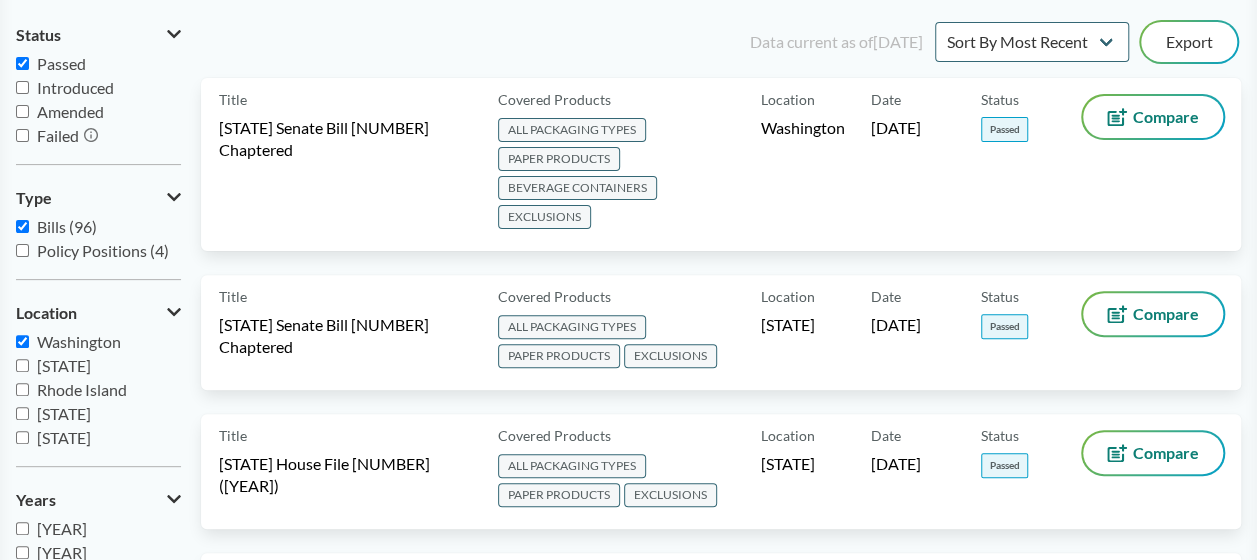 checkbox on "true" 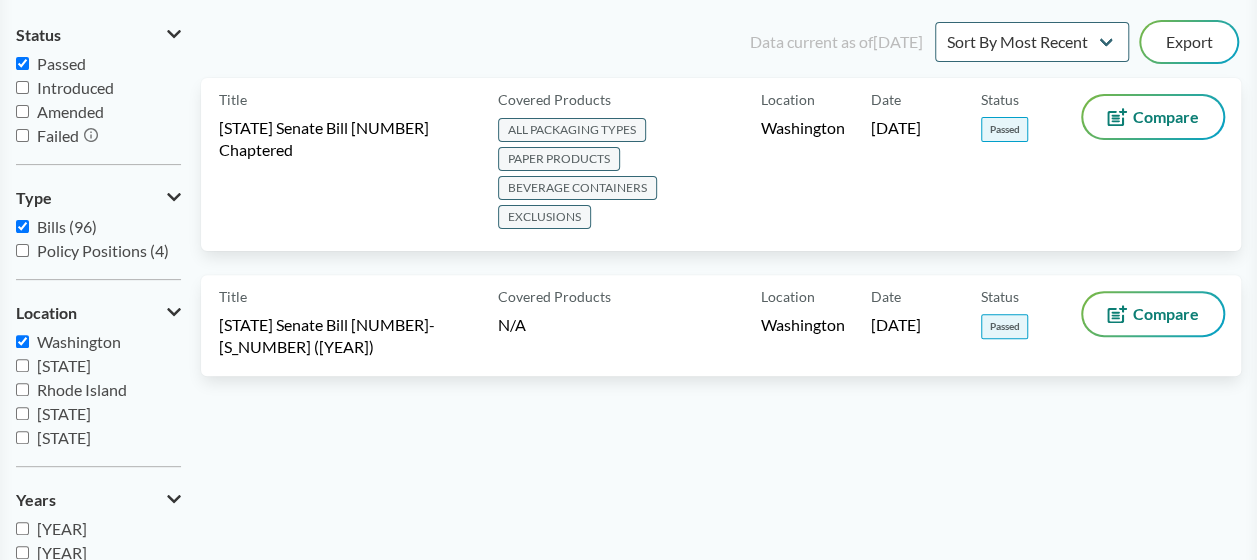 click on "[STATE]" at bounding box center [64, 365] 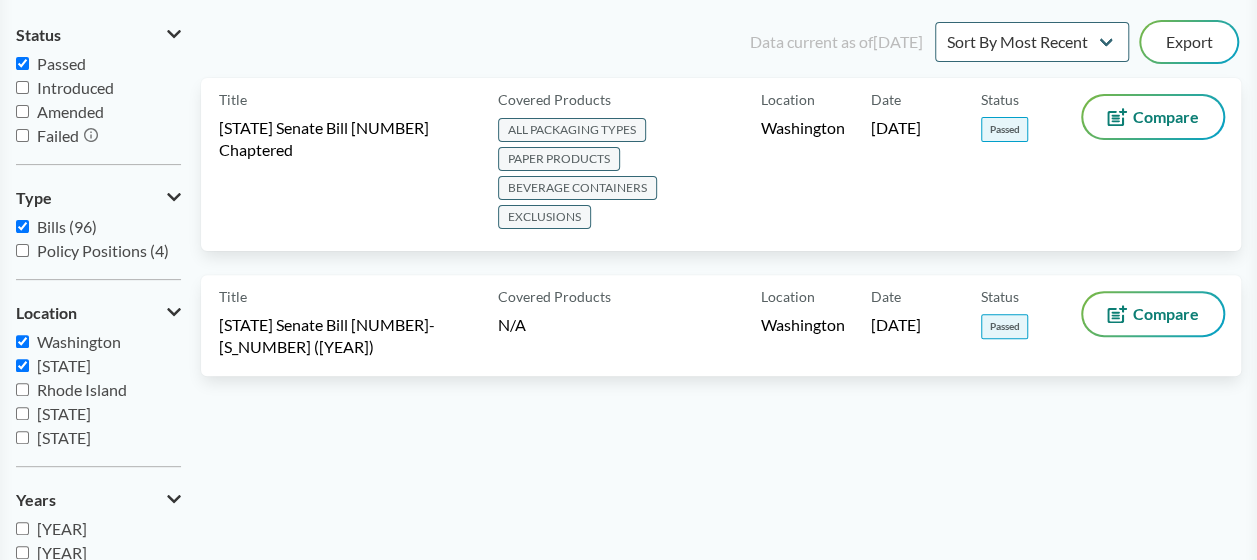 checkbox on "true" 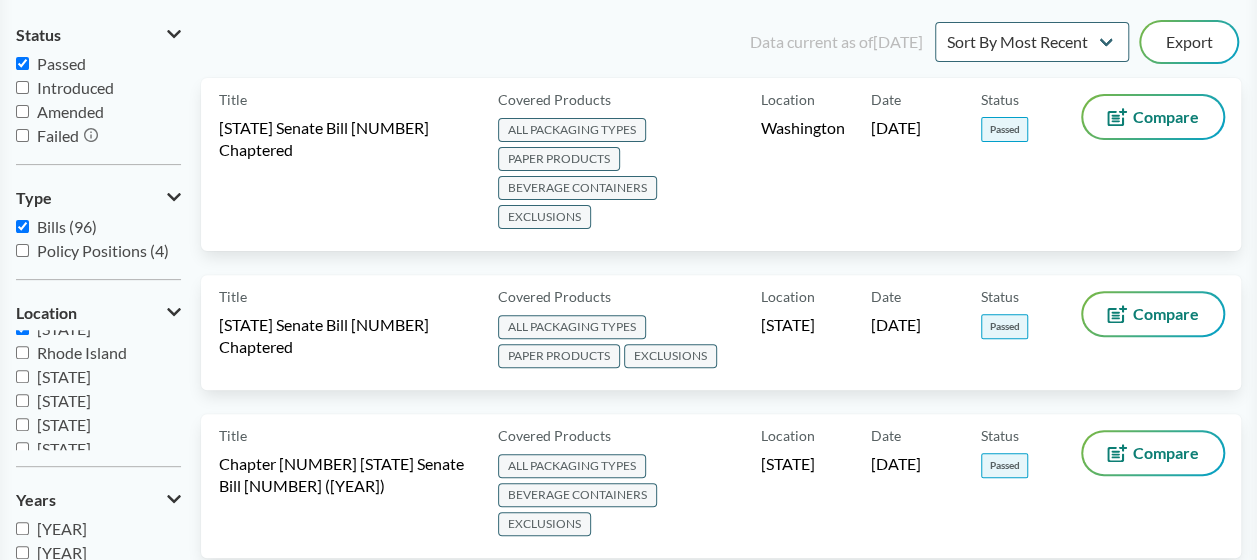 scroll, scrollTop: 0, scrollLeft: 0, axis: both 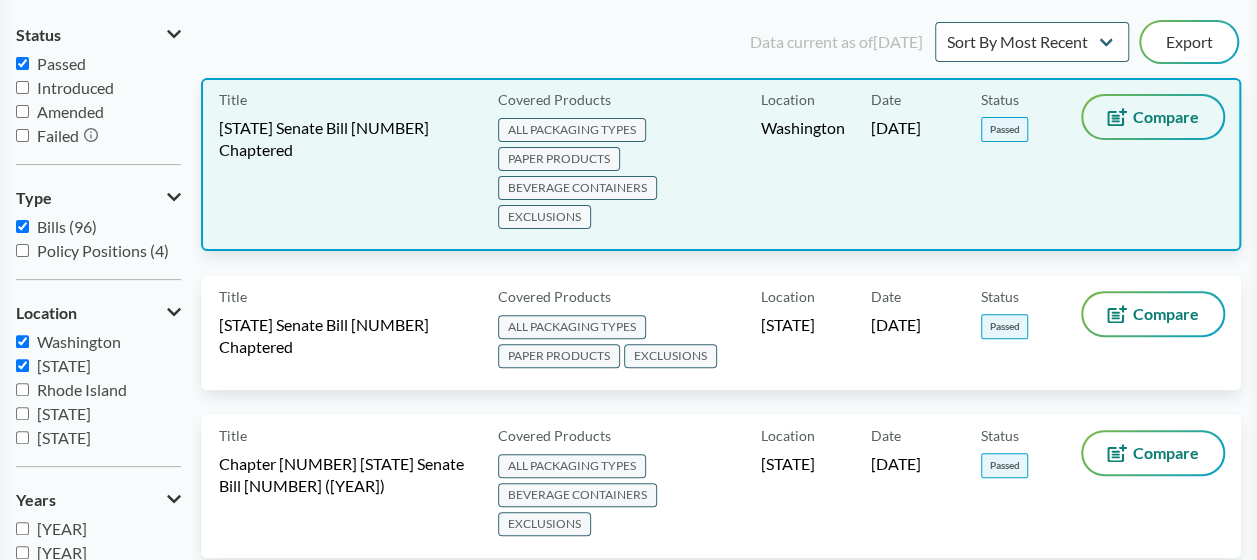 click 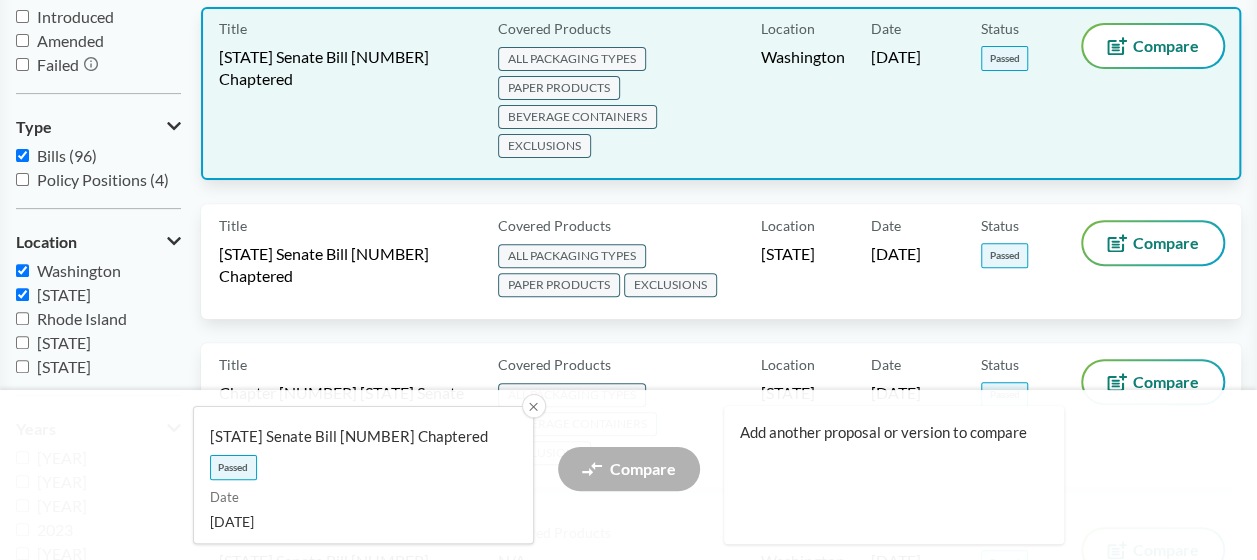 scroll, scrollTop: 300, scrollLeft: 0, axis: vertical 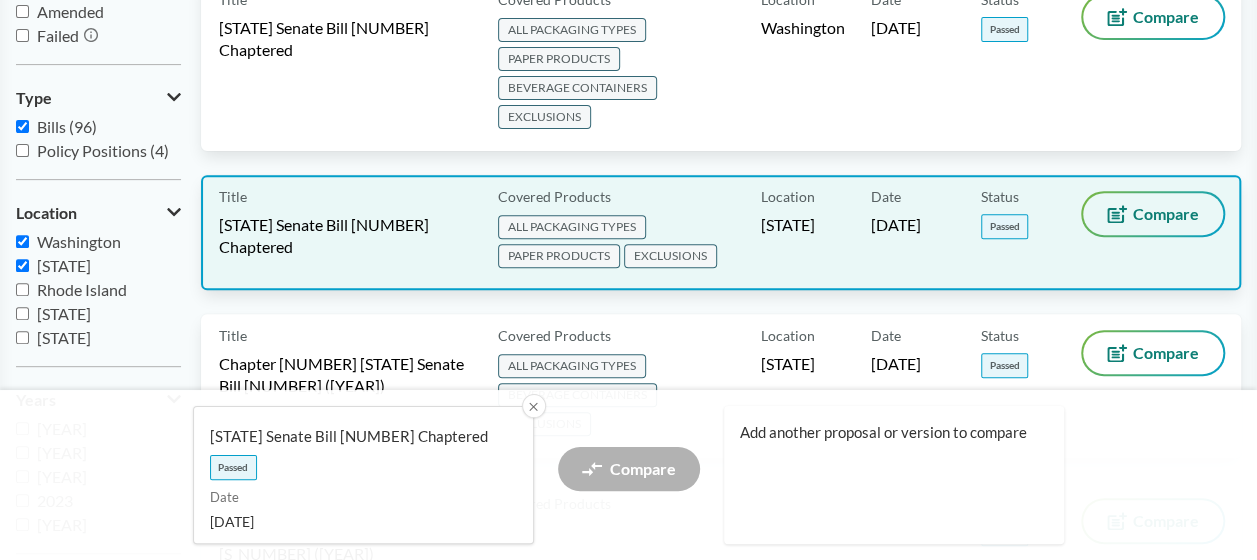click on "Compare" at bounding box center (1166, 214) 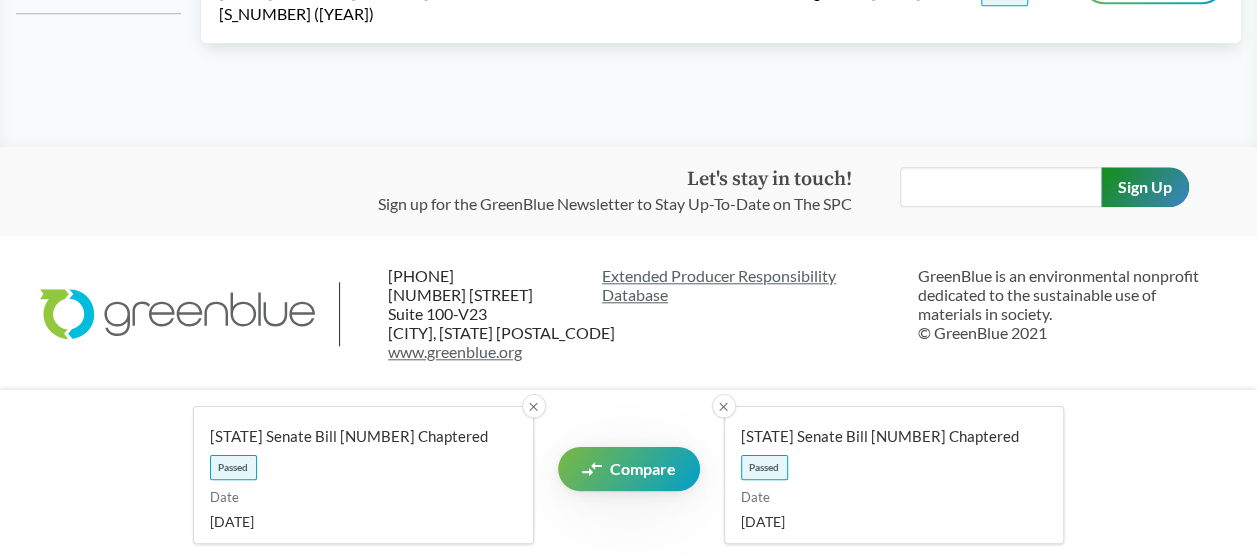 scroll, scrollTop: 840, scrollLeft: 0, axis: vertical 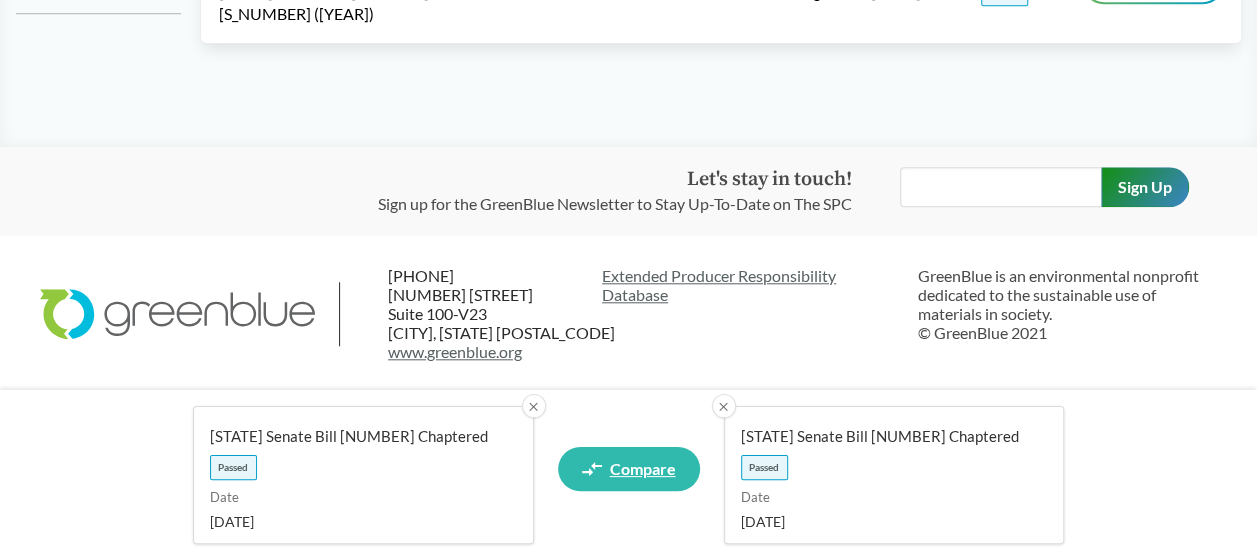 click on "Compare" at bounding box center [643, 469] 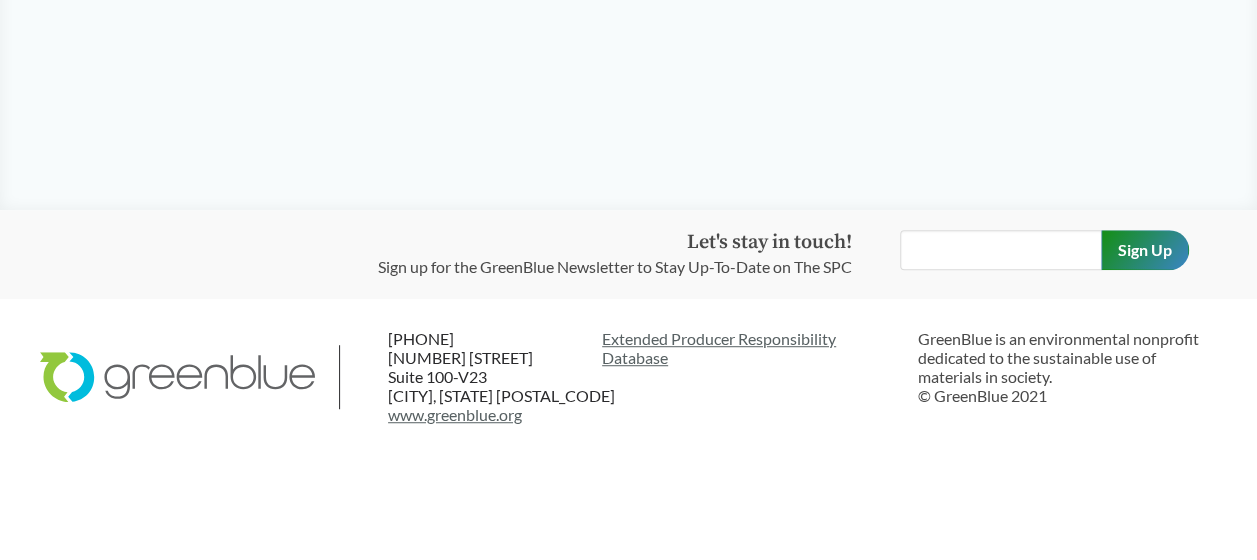 scroll, scrollTop: 0, scrollLeft: 0, axis: both 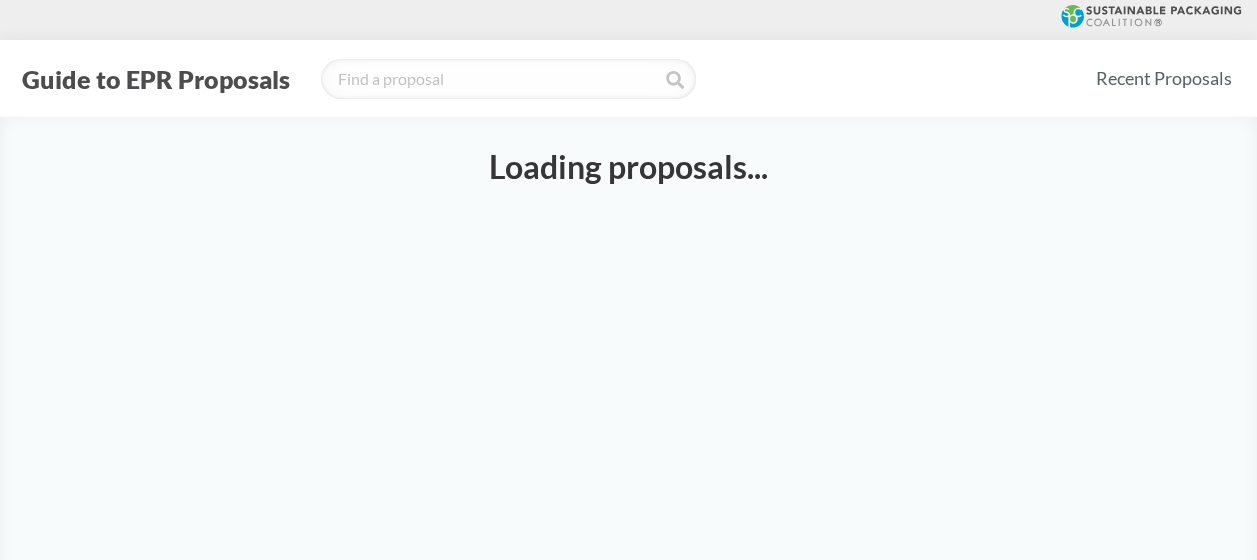 select on "[BILL_NUMBER]" 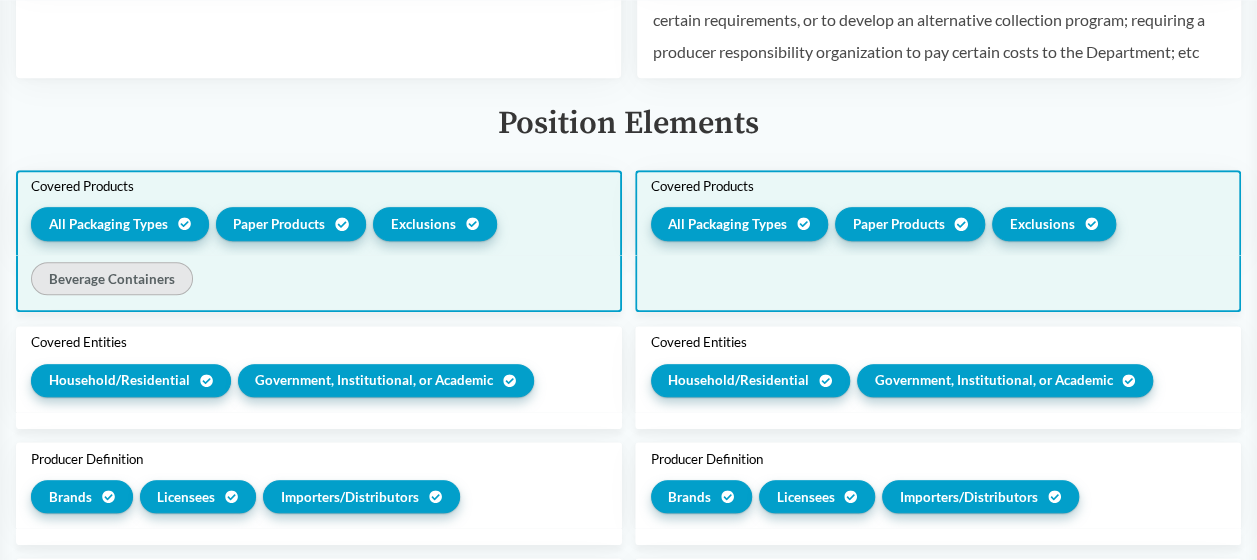 scroll, scrollTop: 700, scrollLeft: 0, axis: vertical 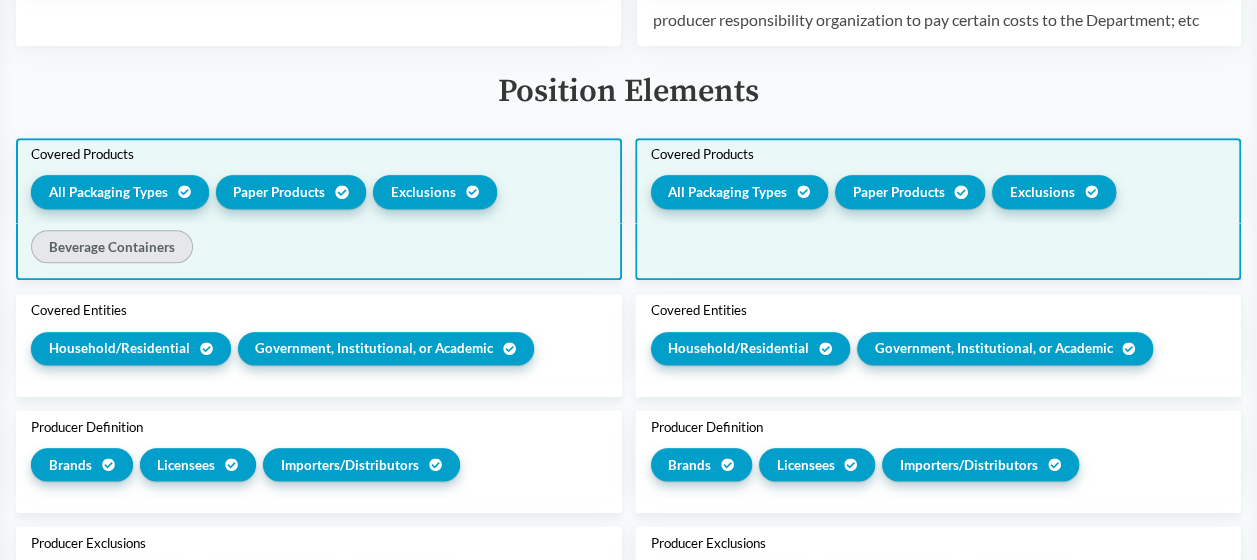 click on "All Packaging Types" at bounding box center [108, 192] 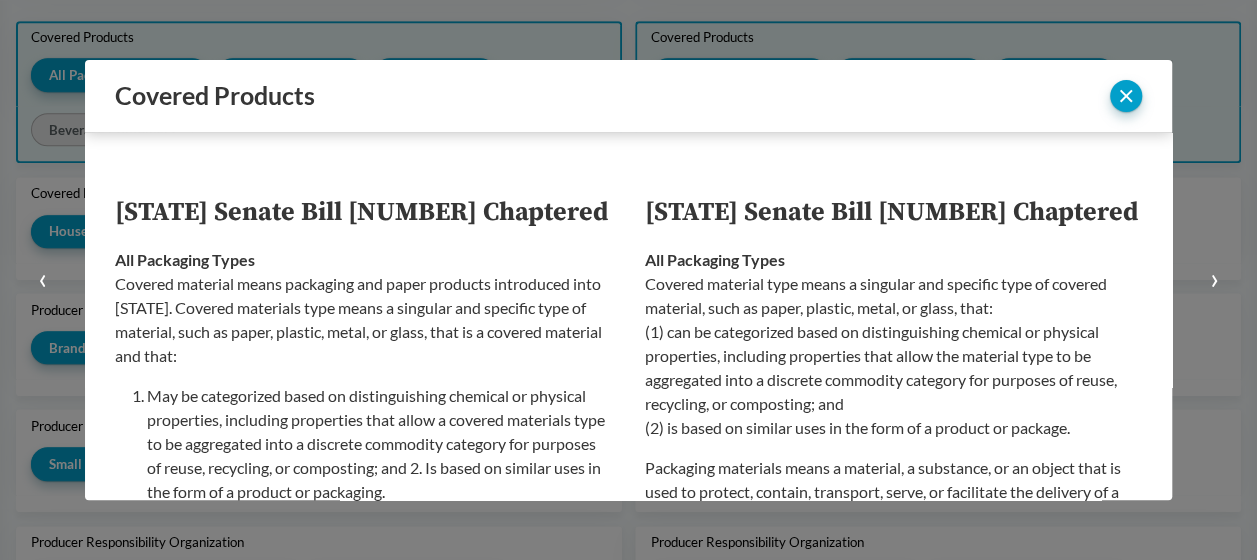 scroll, scrollTop: 583, scrollLeft: 0, axis: vertical 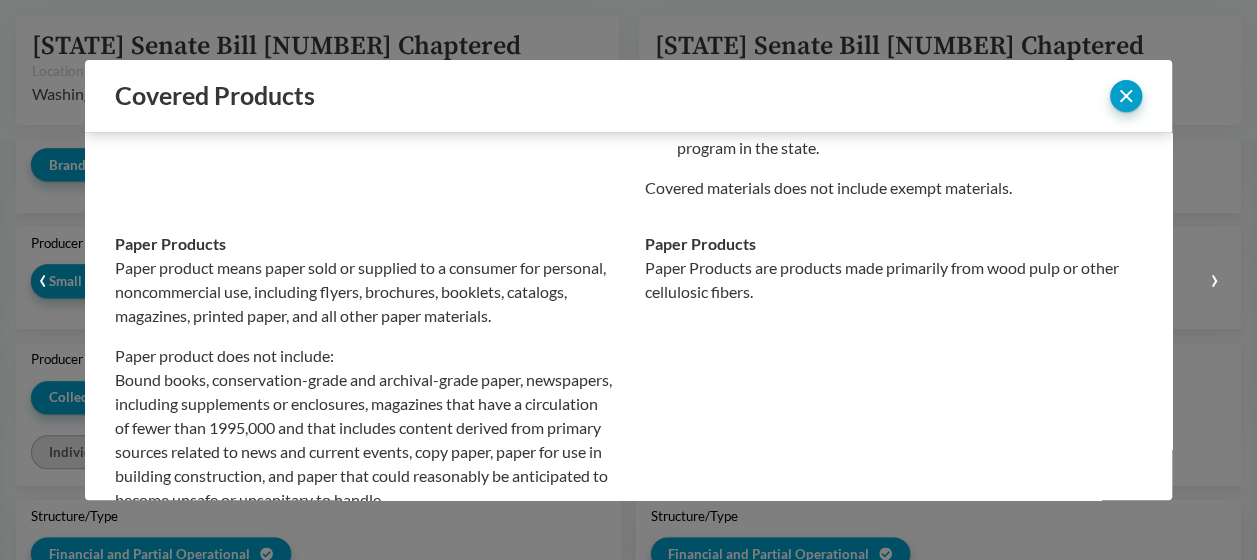 drag, startPoint x: 441, startPoint y: 88, endPoint x: 474, endPoint y: 110, distance: 39.661064 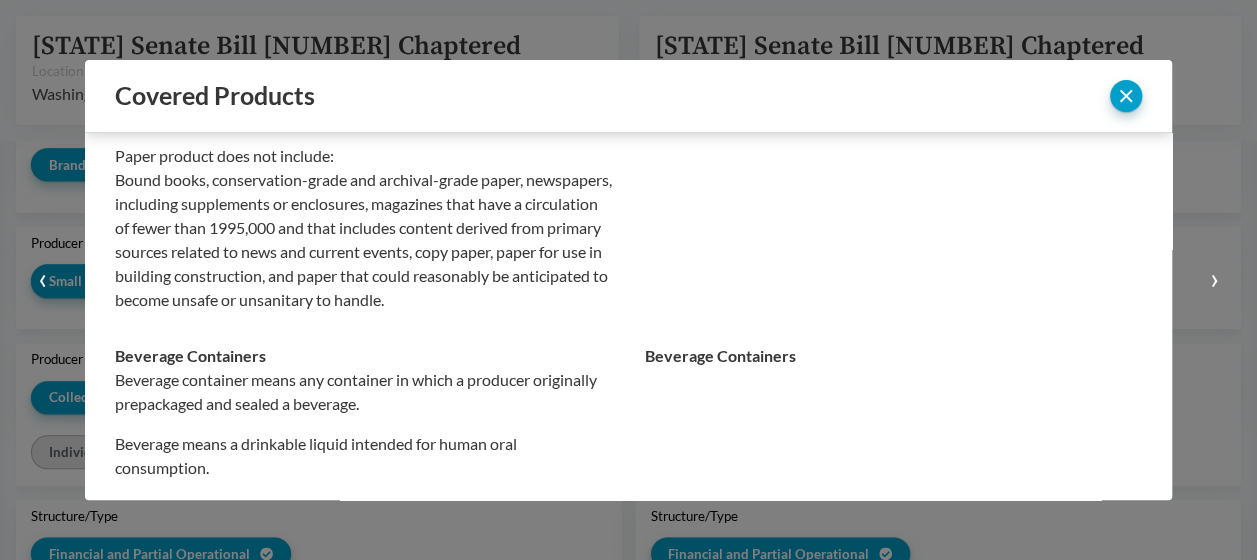 scroll, scrollTop: 1100, scrollLeft: 0, axis: vertical 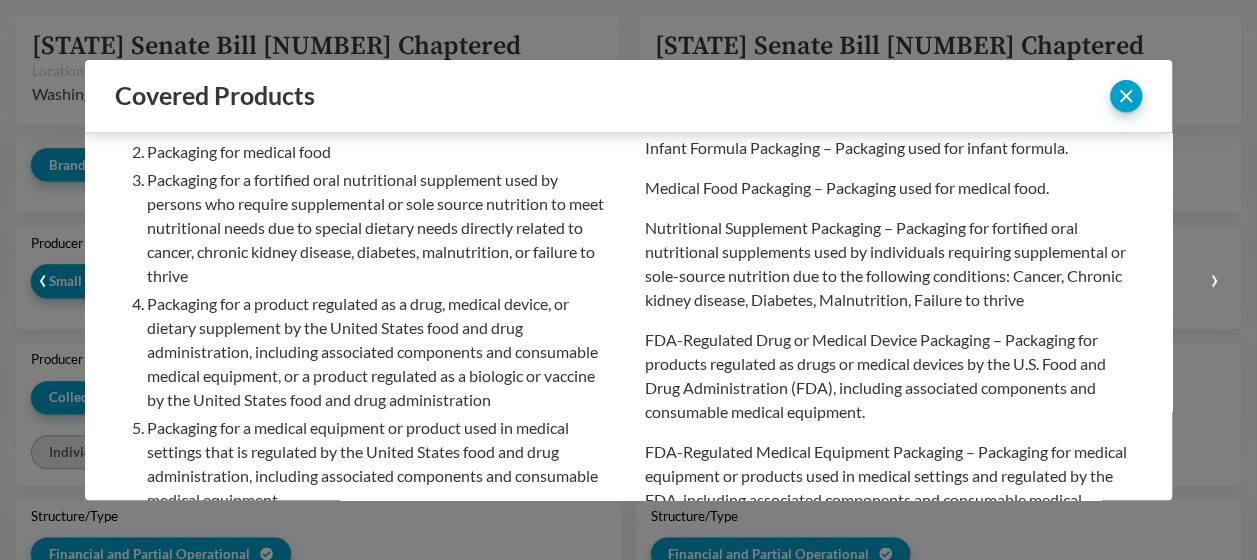 click on "‹" at bounding box center [42, 280] 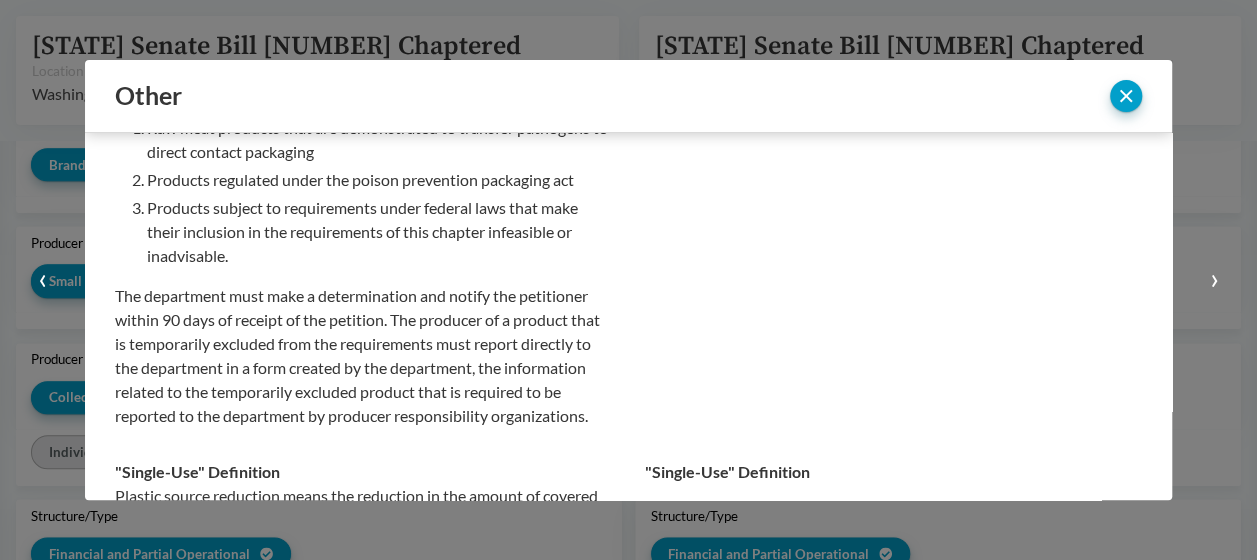 scroll, scrollTop: 1024, scrollLeft: 0, axis: vertical 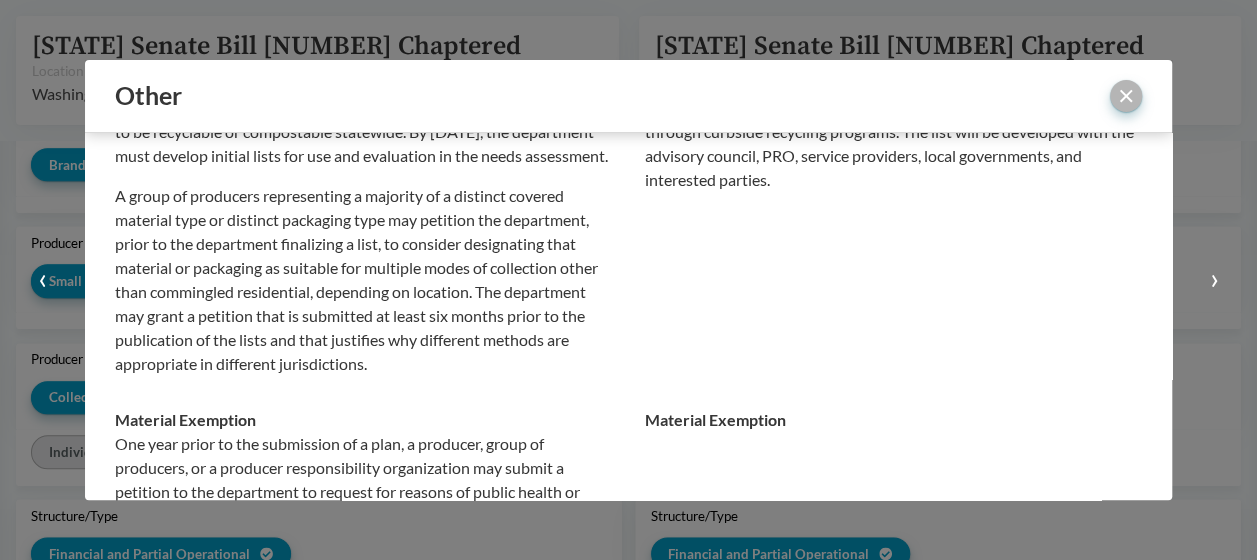 click at bounding box center [1126, 96] 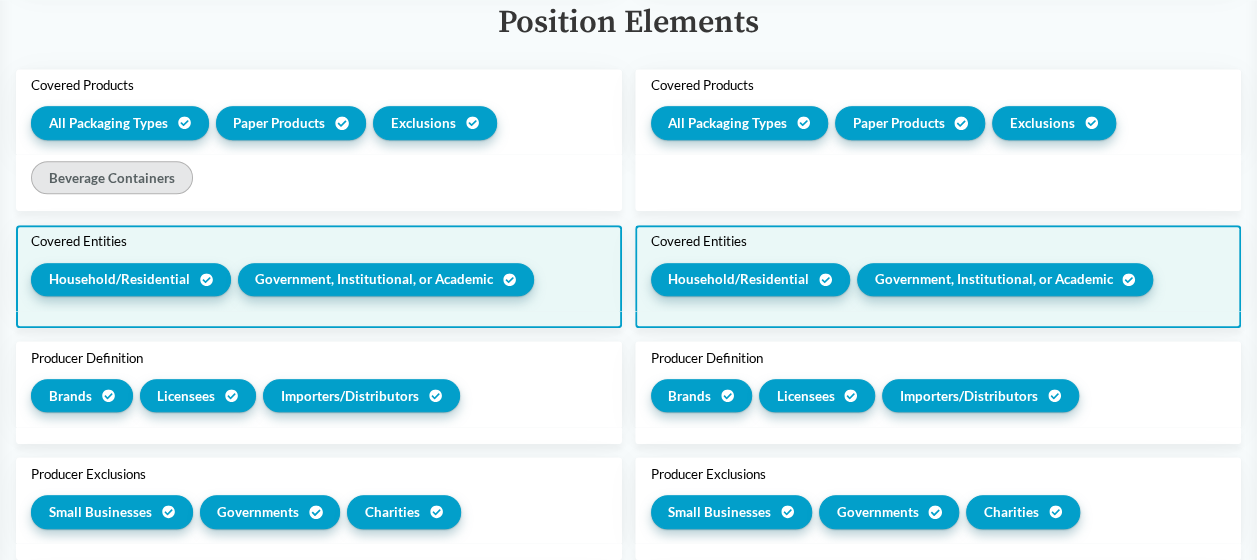 scroll, scrollTop: 795, scrollLeft: 0, axis: vertical 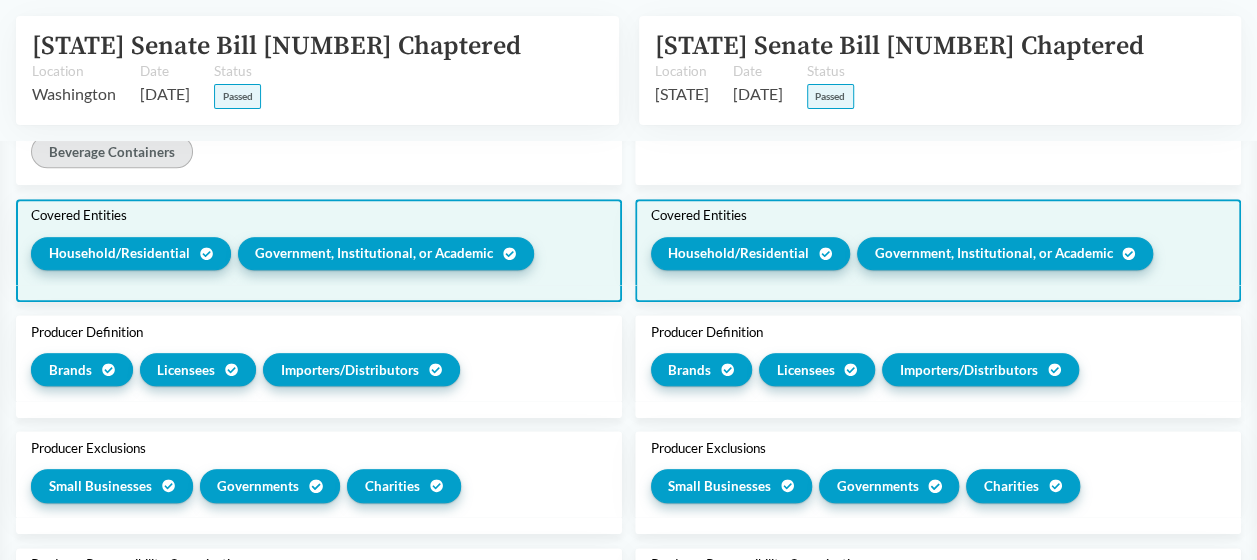 click on "Household/​Residential" at bounding box center (119, 253) 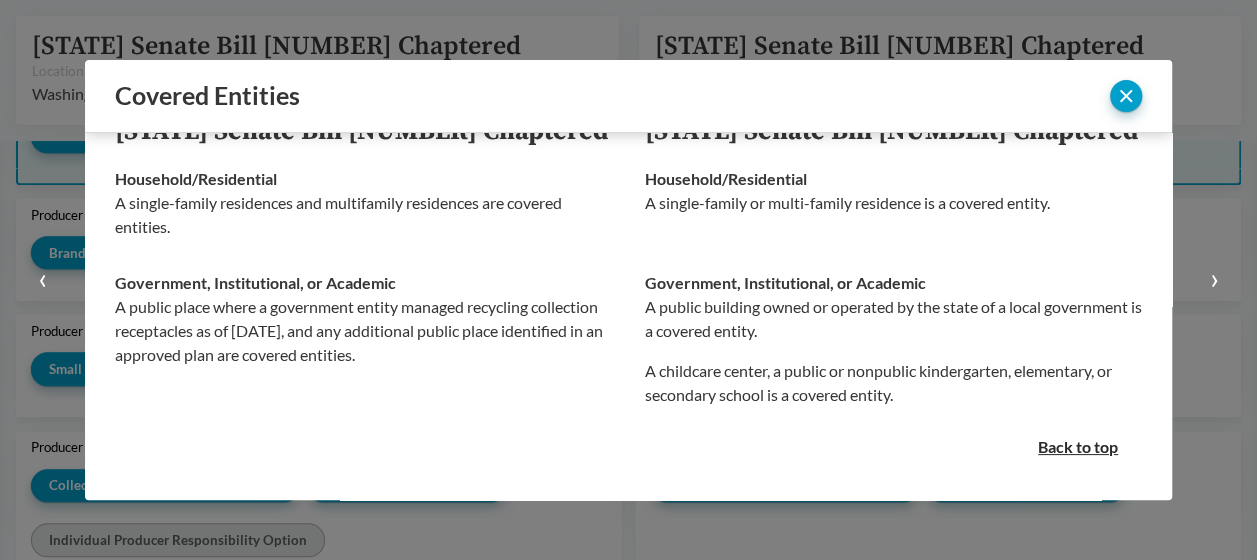 scroll, scrollTop: 678, scrollLeft: 0, axis: vertical 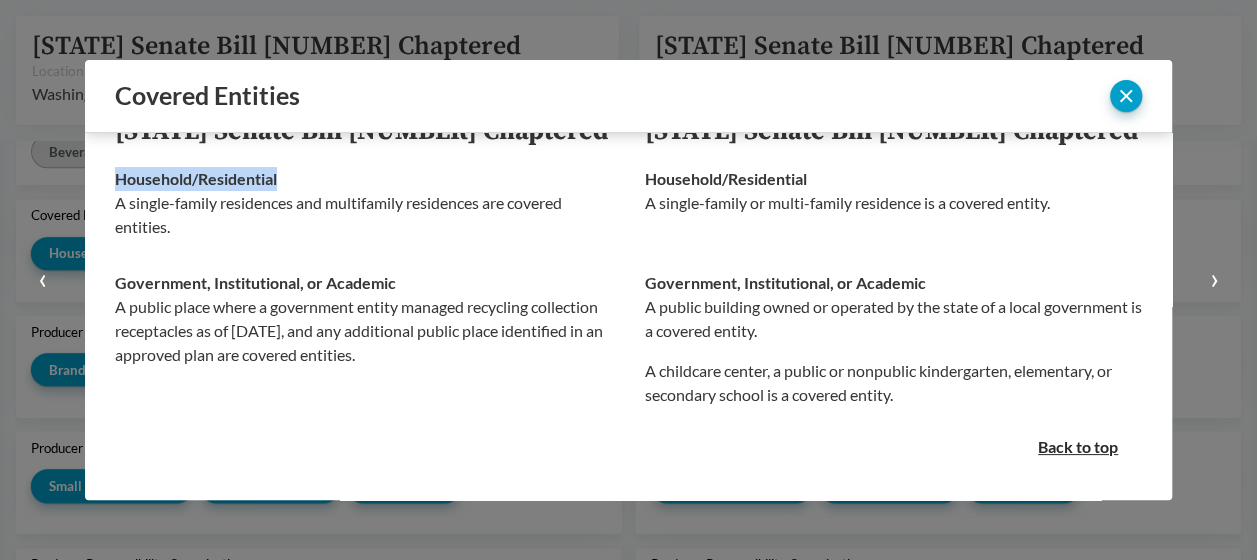 drag, startPoint x: 118, startPoint y: 174, endPoint x: 281, endPoint y: 176, distance: 163.01227 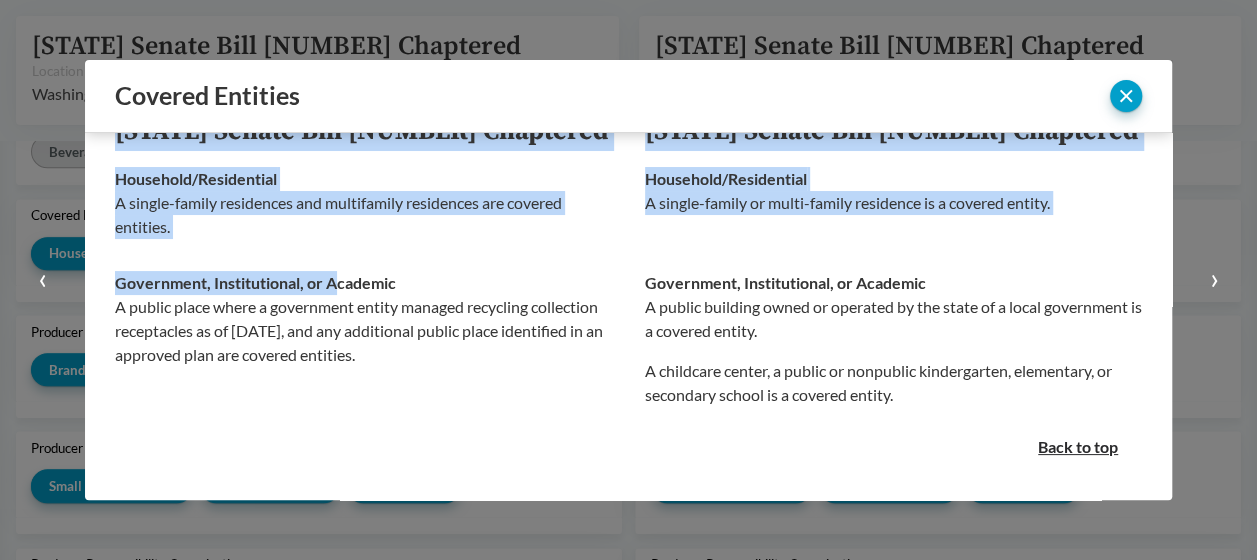 drag, startPoint x: 113, startPoint y: 279, endPoint x: 340, endPoint y: 278, distance: 227.0022 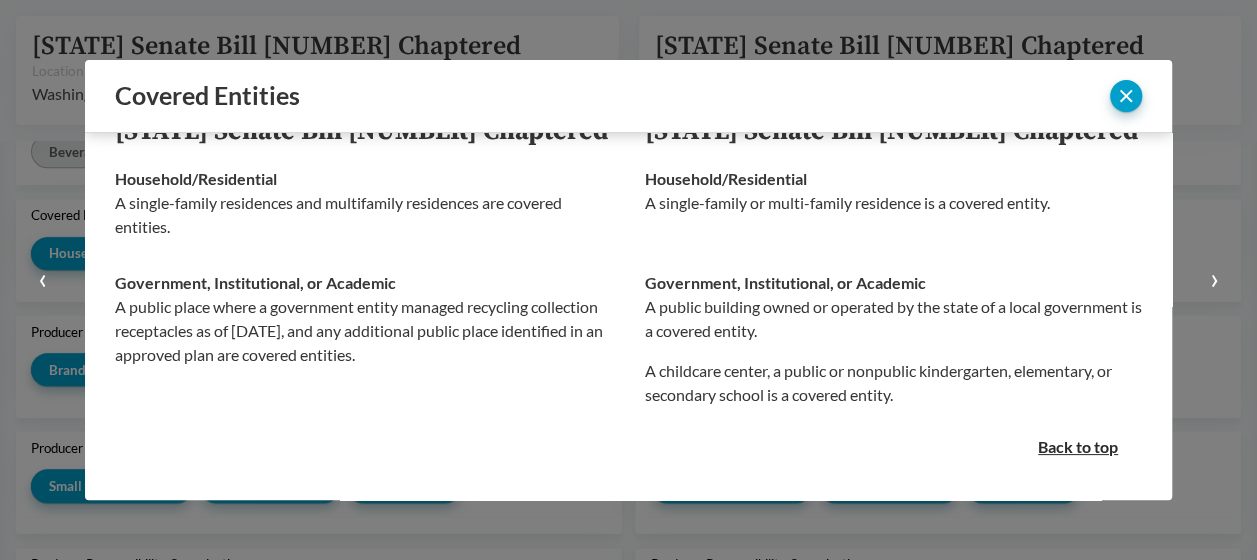 drag, startPoint x: 340, startPoint y: 278, endPoint x: 396, endPoint y: 284, distance: 56.32051 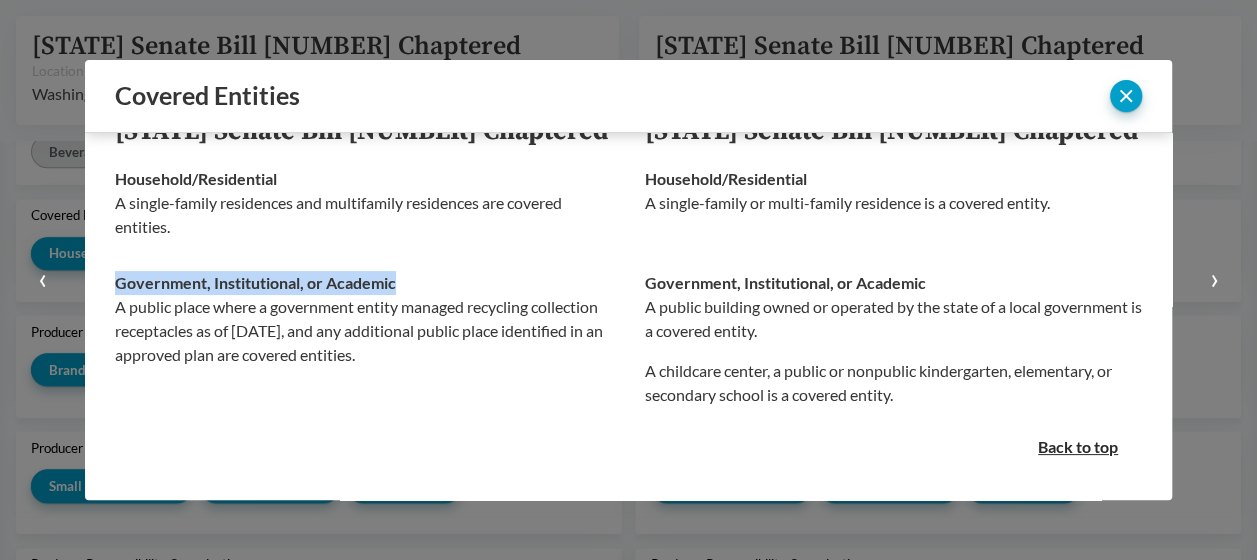 drag, startPoint x: 400, startPoint y: 280, endPoint x: 119, endPoint y: 289, distance: 281.1441 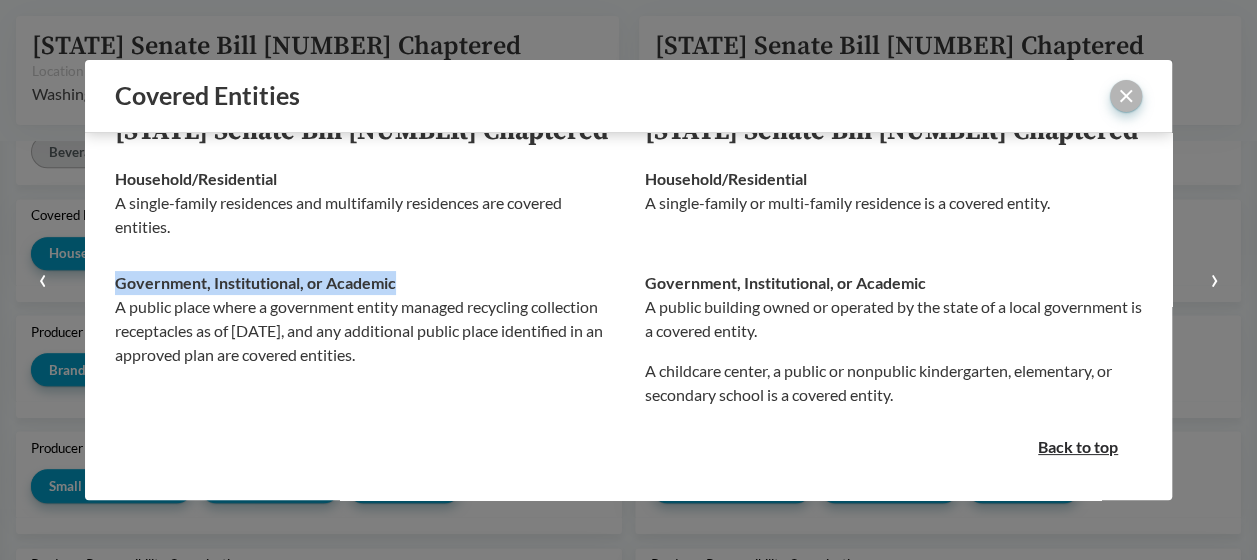 click at bounding box center [1126, 96] 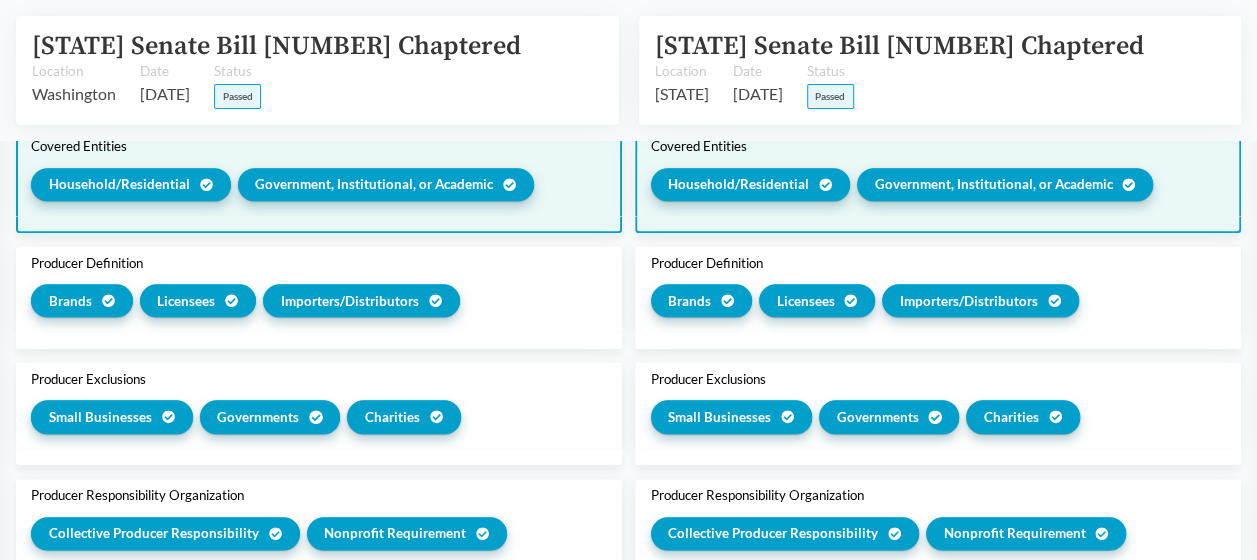 scroll, scrollTop: 895, scrollLeft: 0, axis: vertical 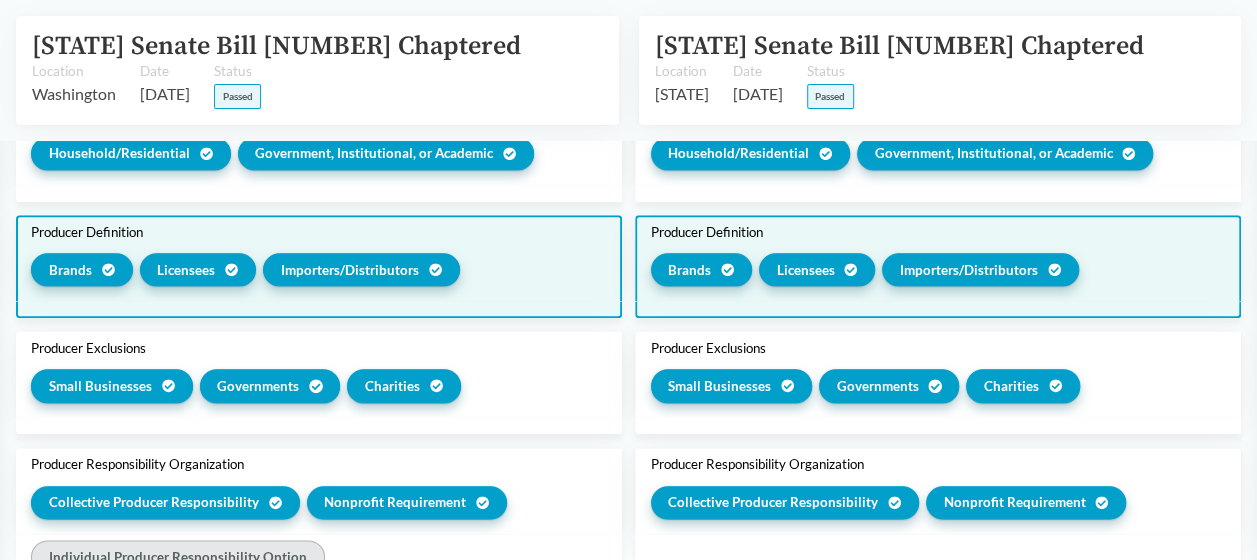 click on "Importers/​Distributors" at bounding box center (350, 270) 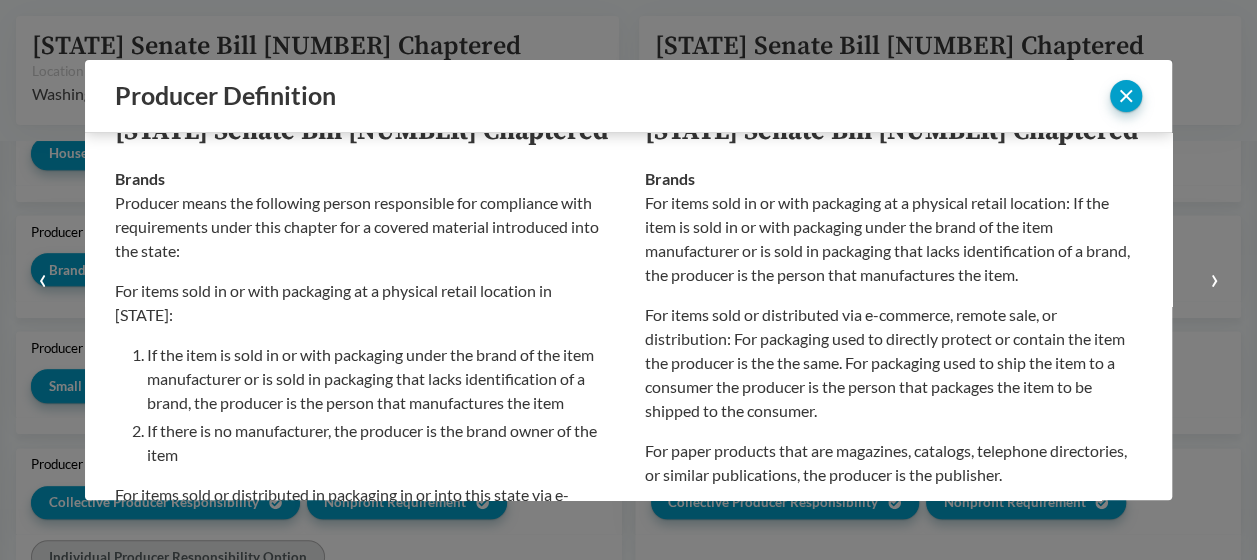 type 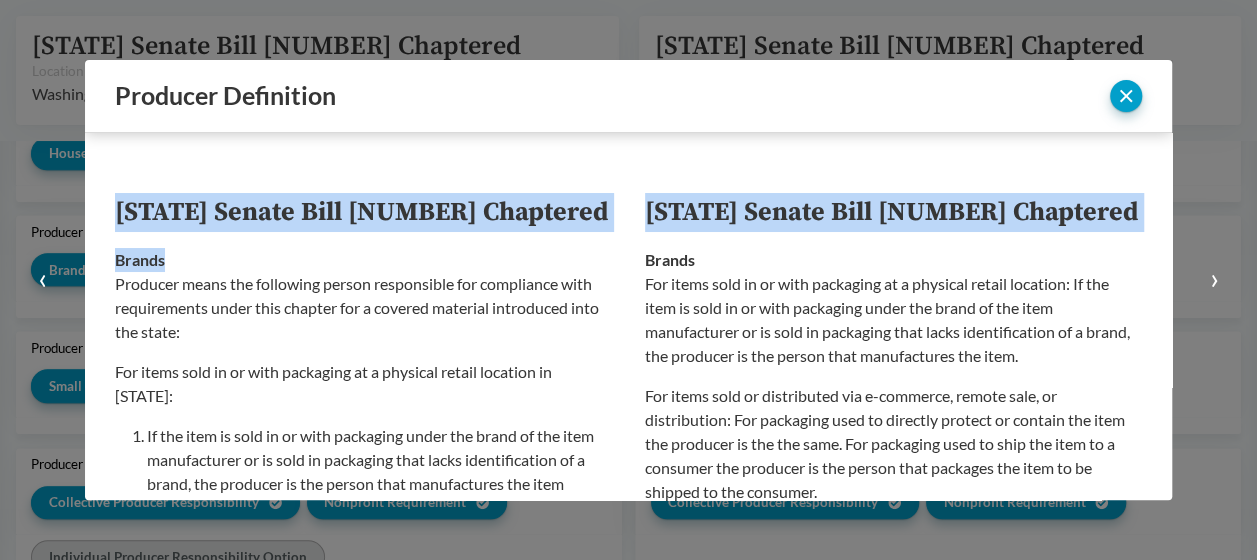 drag, startPoint x: 173, startPoint y: 259, endPoint x: 112, endPoint y: 256, distance: 61.073727 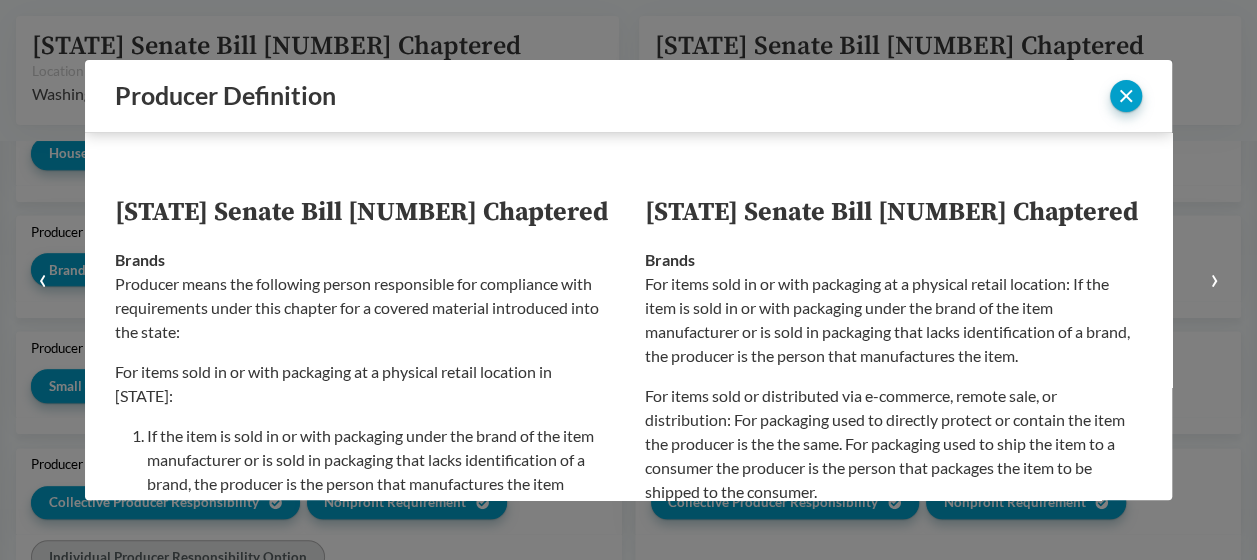 click on "Producer means the following person responsible for compliance with requirements under this chapter for a covered material introduced into the state:" at bounding box center [364, 308] 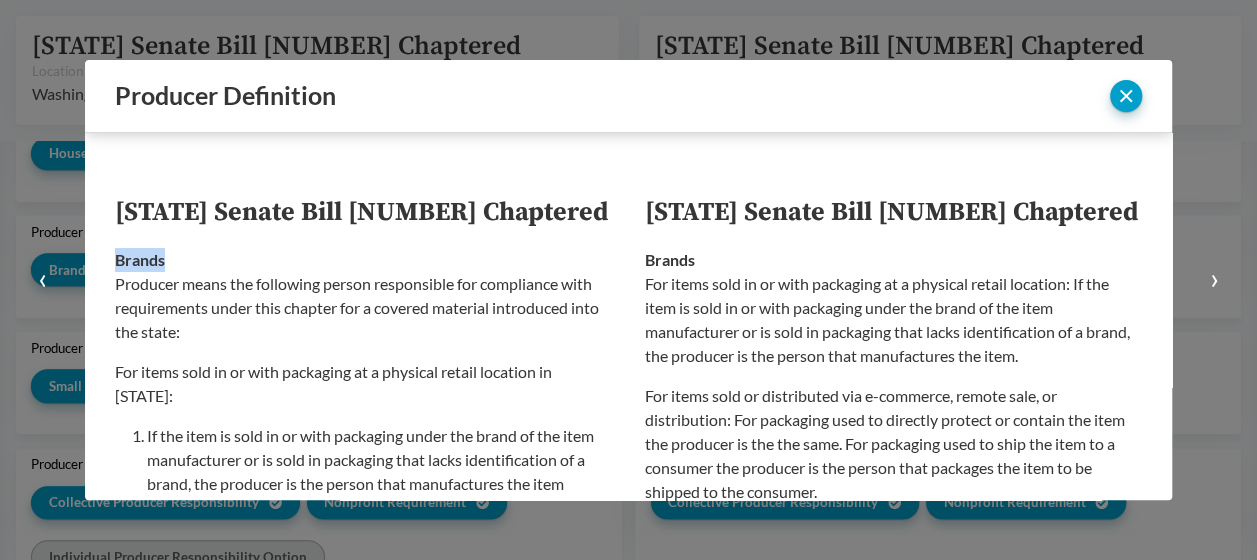 drag, startPoint x: 167, startPoint y: 268, endPoint x: 116, endPoint y: 262, distance: 51.351727 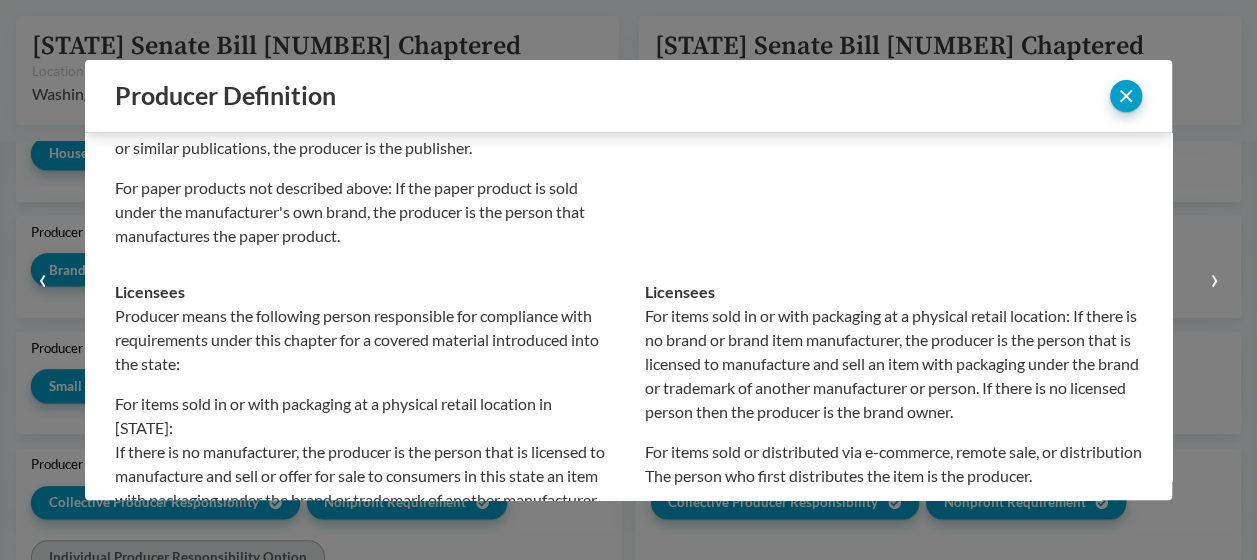 scroll, scrollTop: 700, scrollLeft: 0, axis: vertical 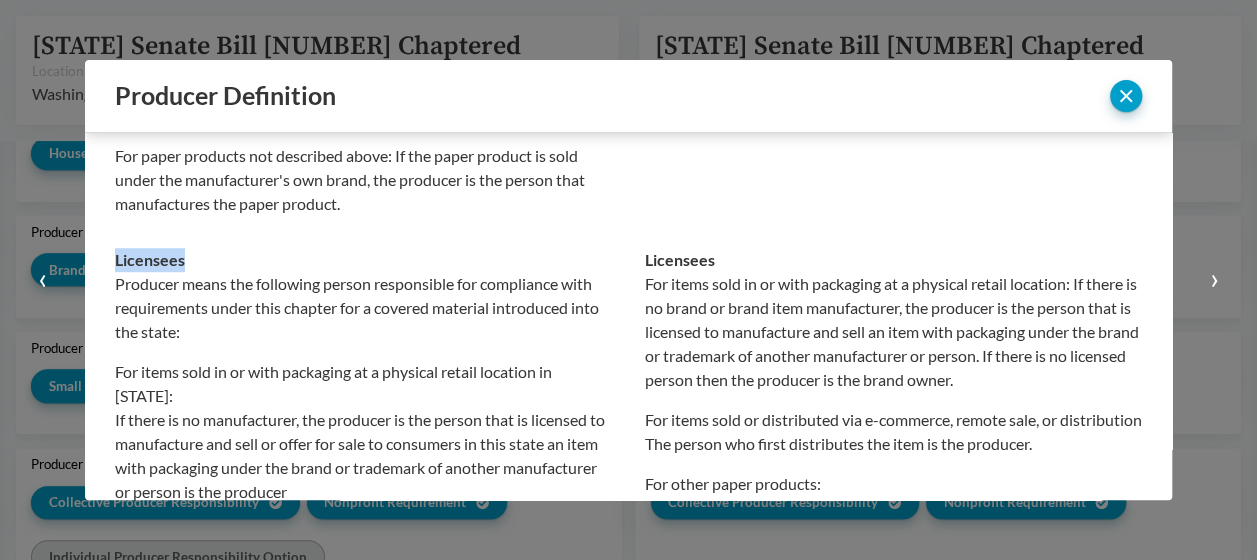 drag, startPoint x: 182, startPoint y: 260, endPoint x: 117, endPoint y: 262, distance: 65.03076 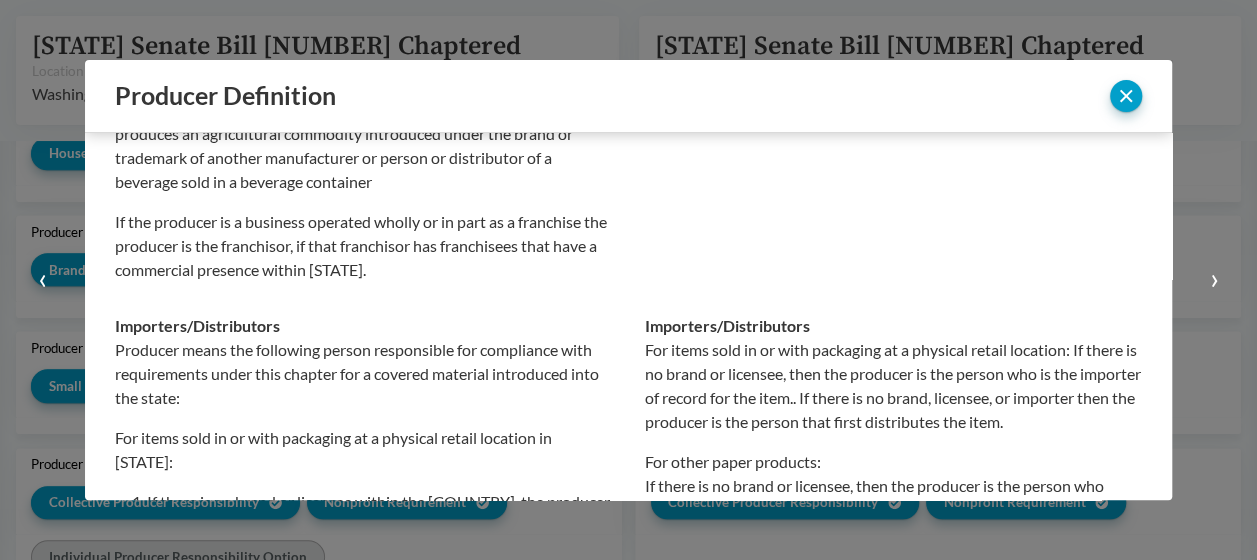 scroll, scrollTop: 1500, scrollLeft: 0, axis: vertical 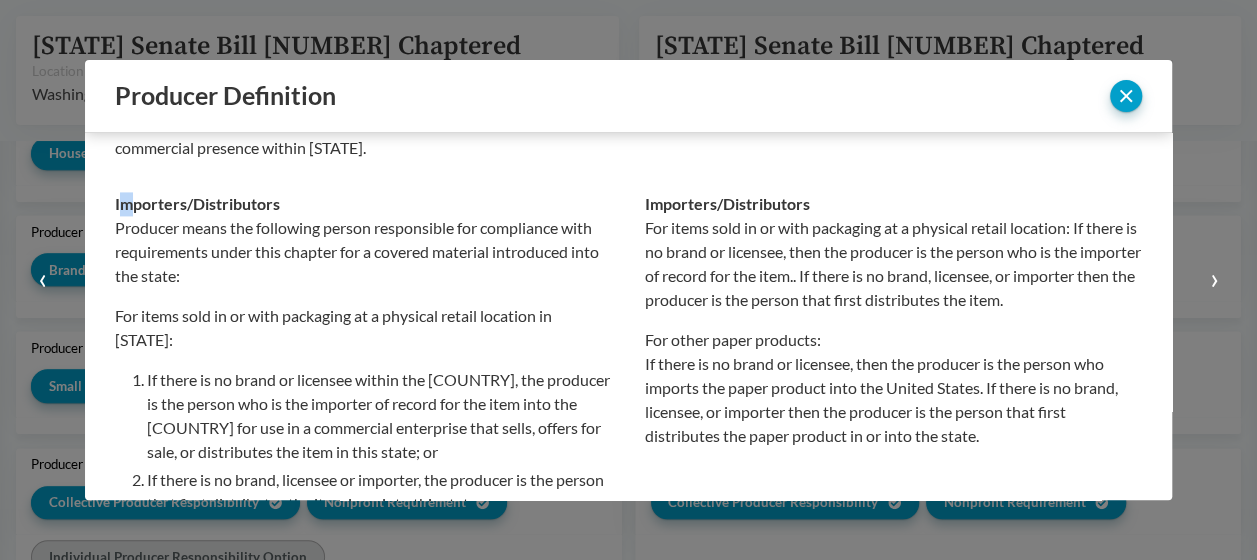 drag, startPoint x: 118, startPoint y: 203, endPoint x: 135, endPoint y: 203, distance: 17 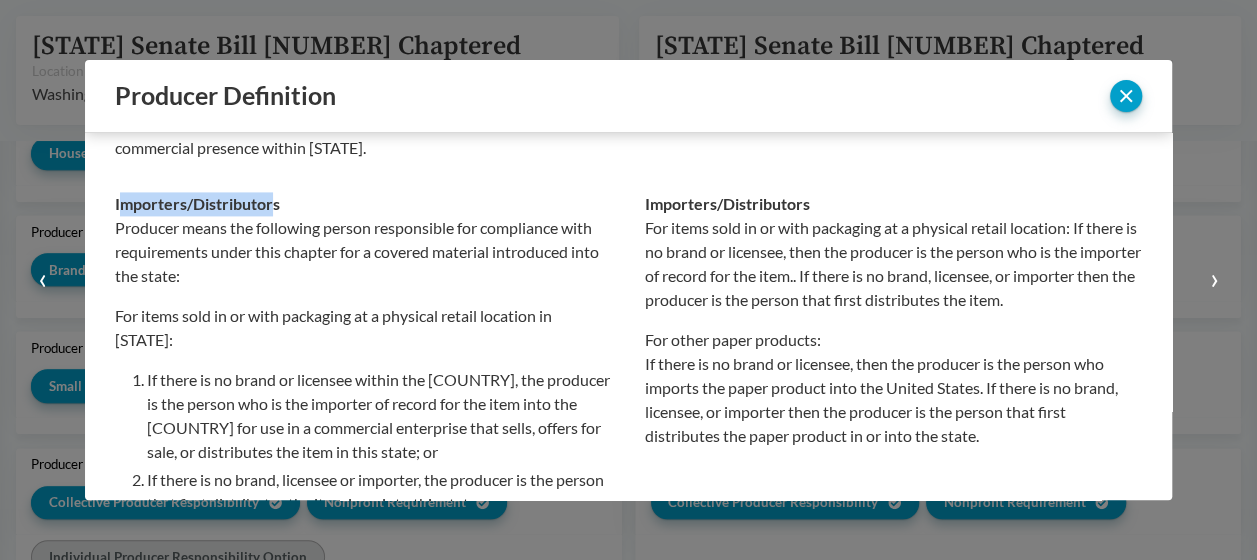 drag, startPoint x: 135, startPoint y: 203, endPoint x: 123, endPoint y: 201, distance: 12.165525 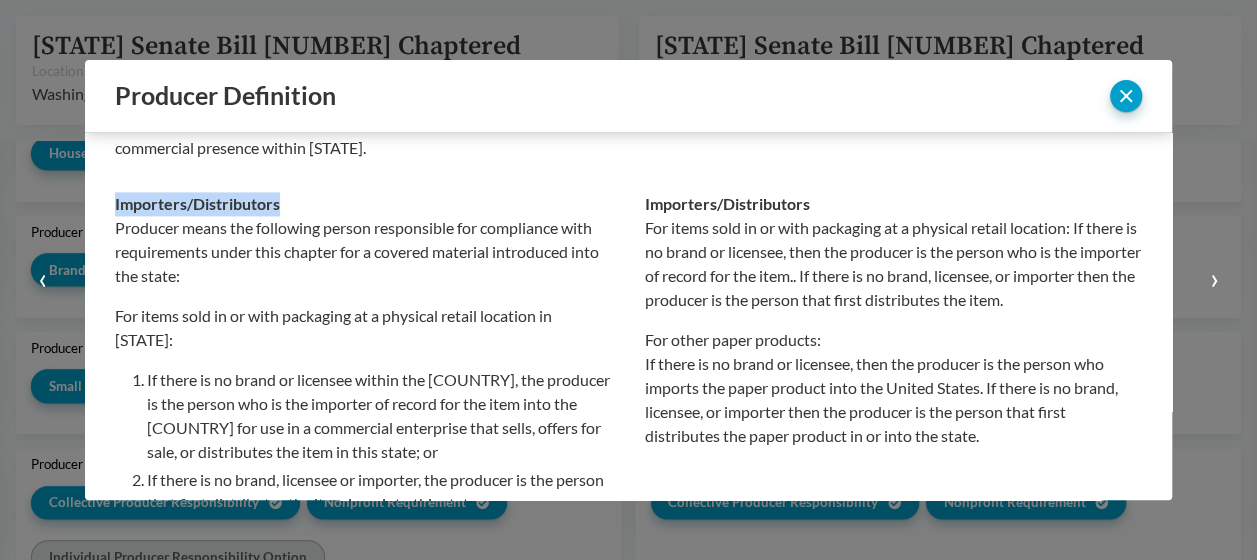 click on "Importers/​Distributors Producer means the following person responsible for compliance with requirements under this chapter for a covered material introduced into [STATE]:
For items sold in or with packaging at a physical retail location in [STATE]:
If there is no brand or licensee within the United States, the producer is the person who is the importer of record for the item into the United States for use in a commercial enterprise that sells, offers for sale, or distributes the item in [STATE]; or
If there is no brand, licensee or importer, the producer is the person that first distributes the item in or into [STATE]
For items sold or distributed in packaging in or into [STATE] via e-commerce, remote sale, or distribution:
For packaging that is a covered material and is not included as a brand, the producer of the packaging is the person that first distributes the item in or into [STATE]" at bounding box center (364, 526) 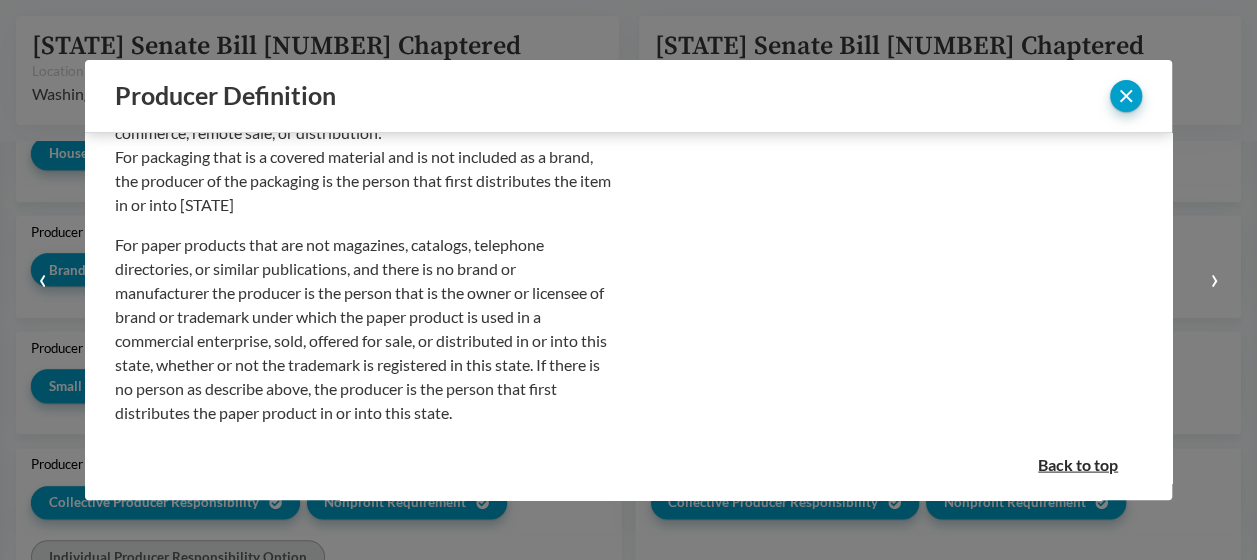 scroll, scrollTop: 1953, scrollLeft: 0, axis: vertical 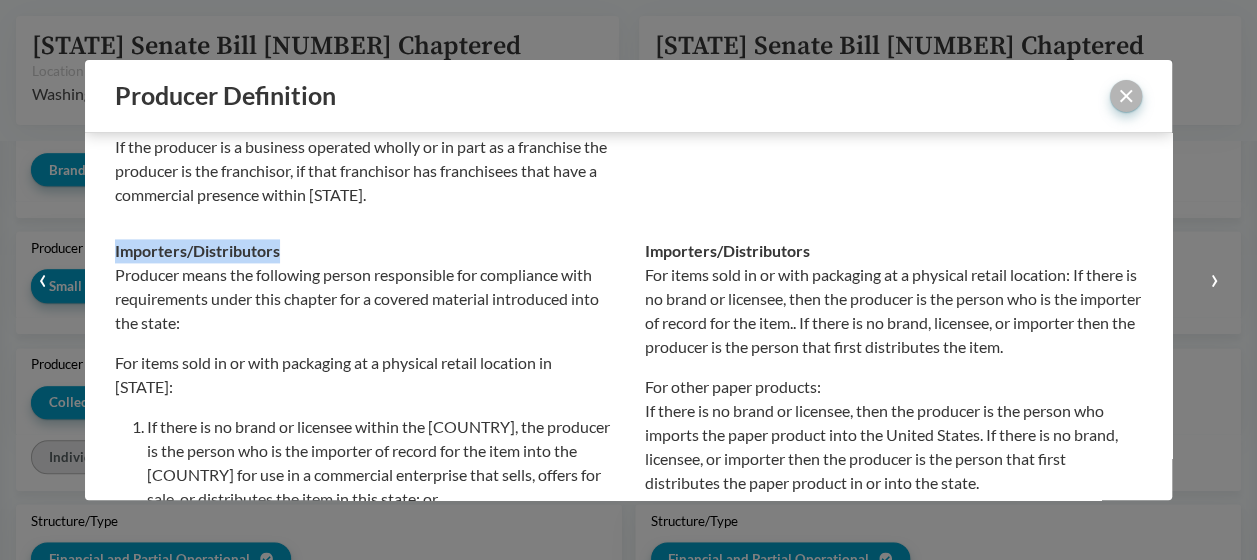 click at bounding box center [1126, 96] 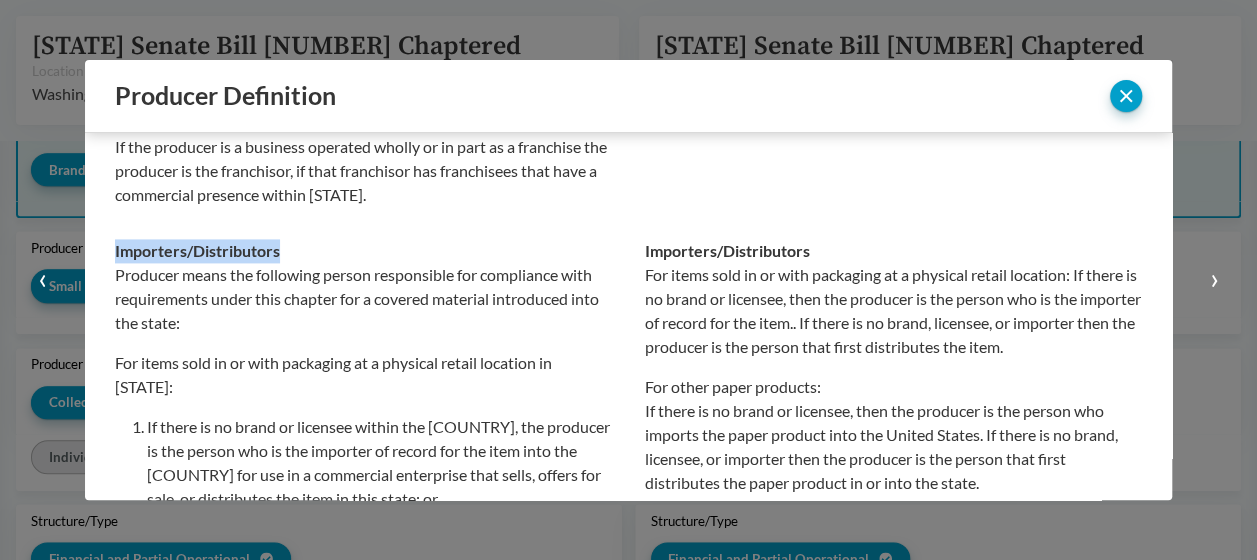 scroll, scrollTop: 995, scrollLeft: 0, axis: vertical 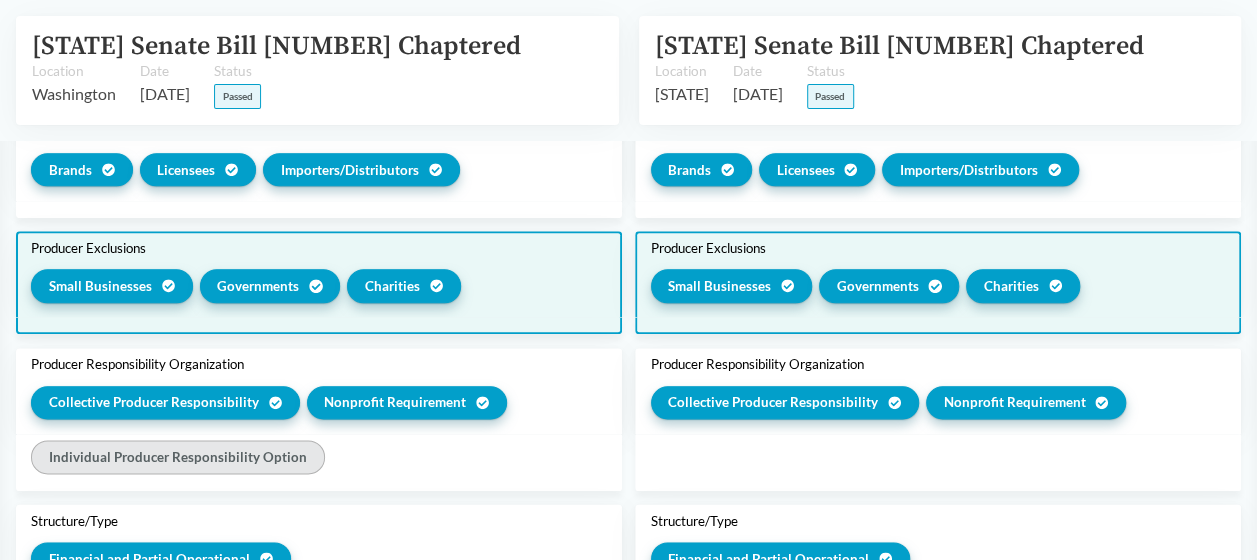 click on "Charities" at bounding box center (404, 285) 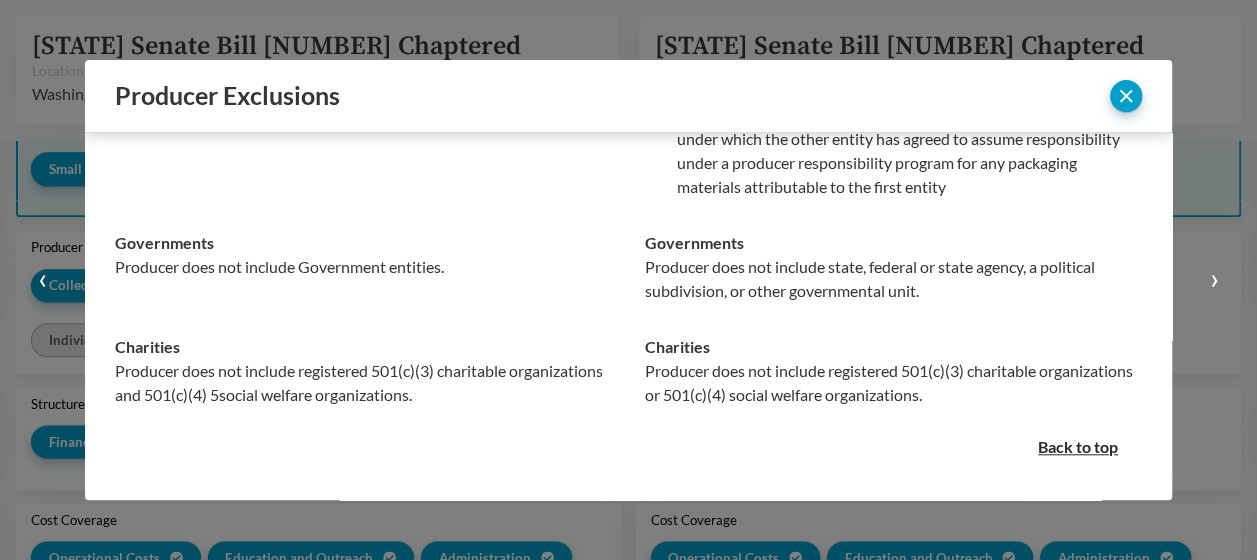 scroll, scrollTop: 878, scrollLeft: 0, axis: vertical 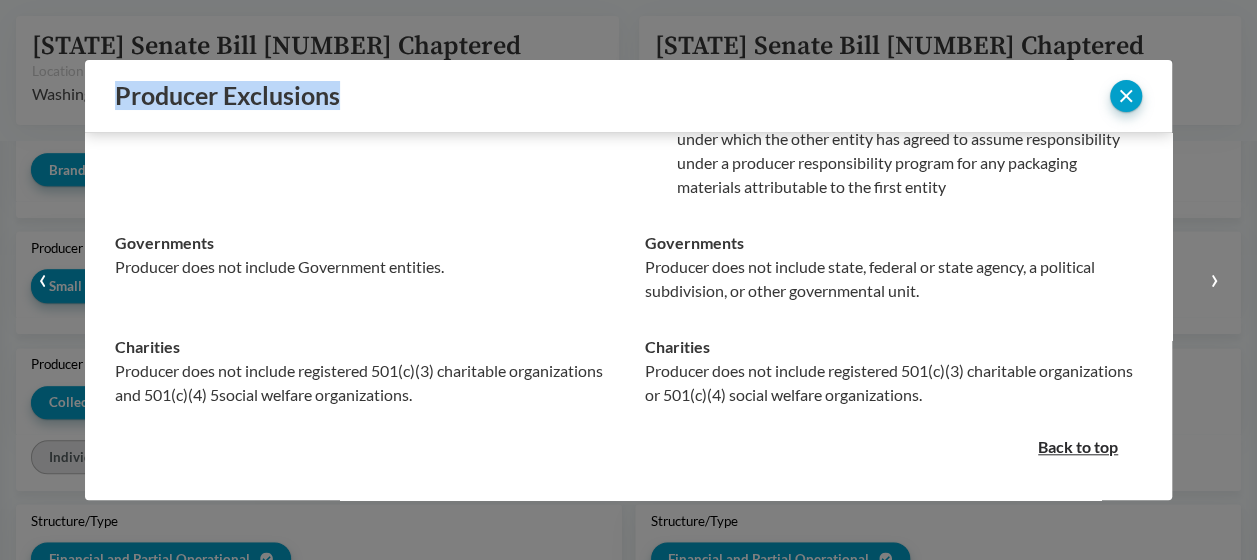 drag, startPoint x: 297, startPoint y: 102, endPoint x: 118, endPoint y: 98, distance: 179.0447 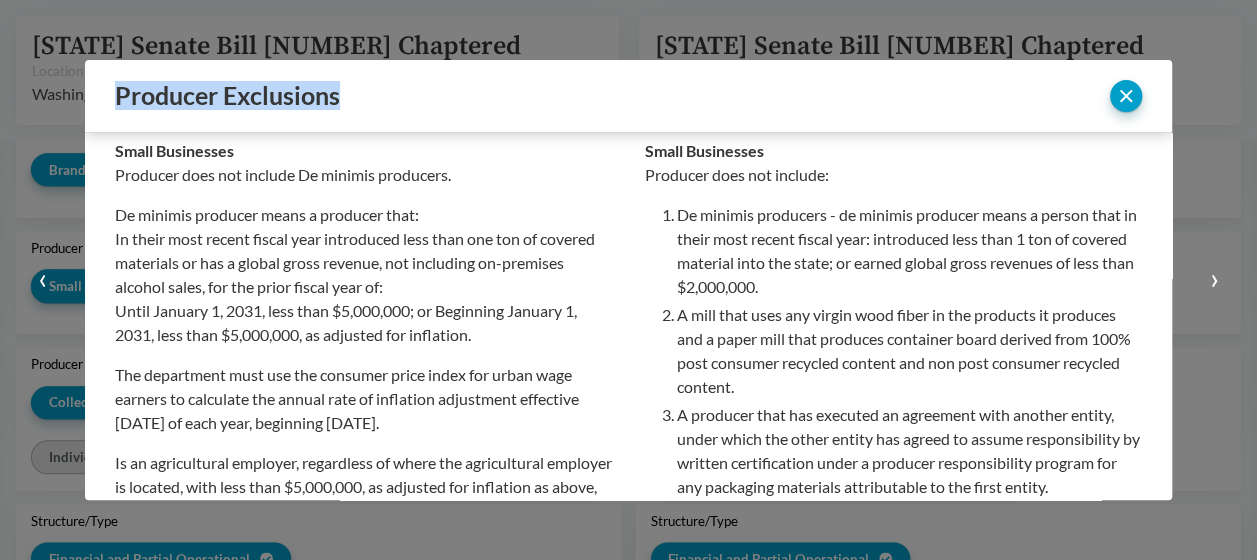 scroll, scrollTop: 9, scrollLeft: 0, axis: vertical 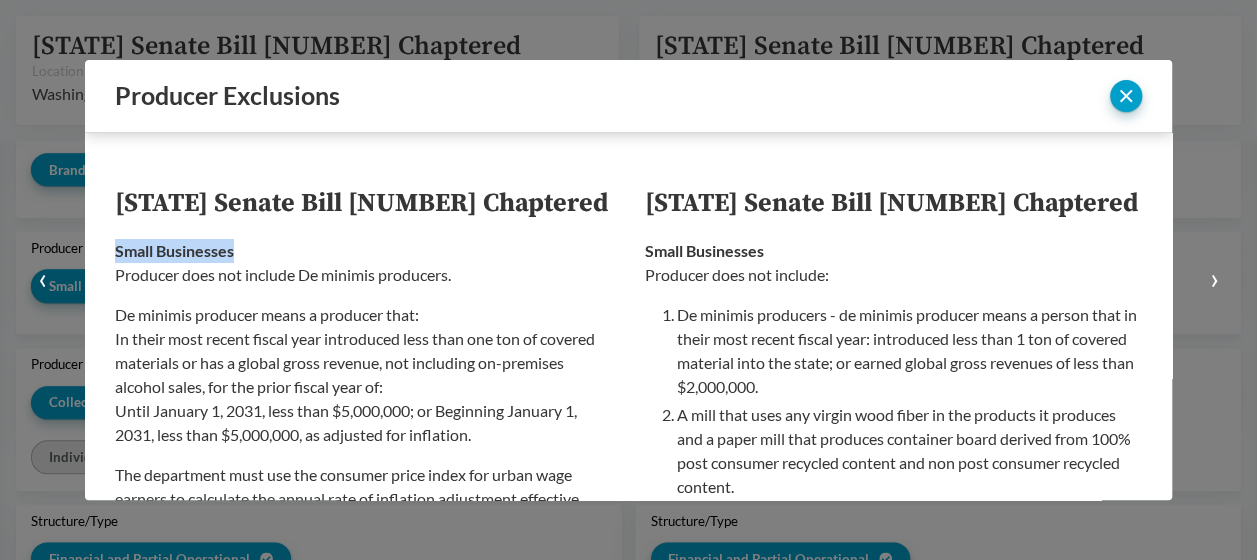 drag, startPoint x: 239, startPoint y: 254, endPoint x: 116, endPoint y: 246, distance: 123.25989 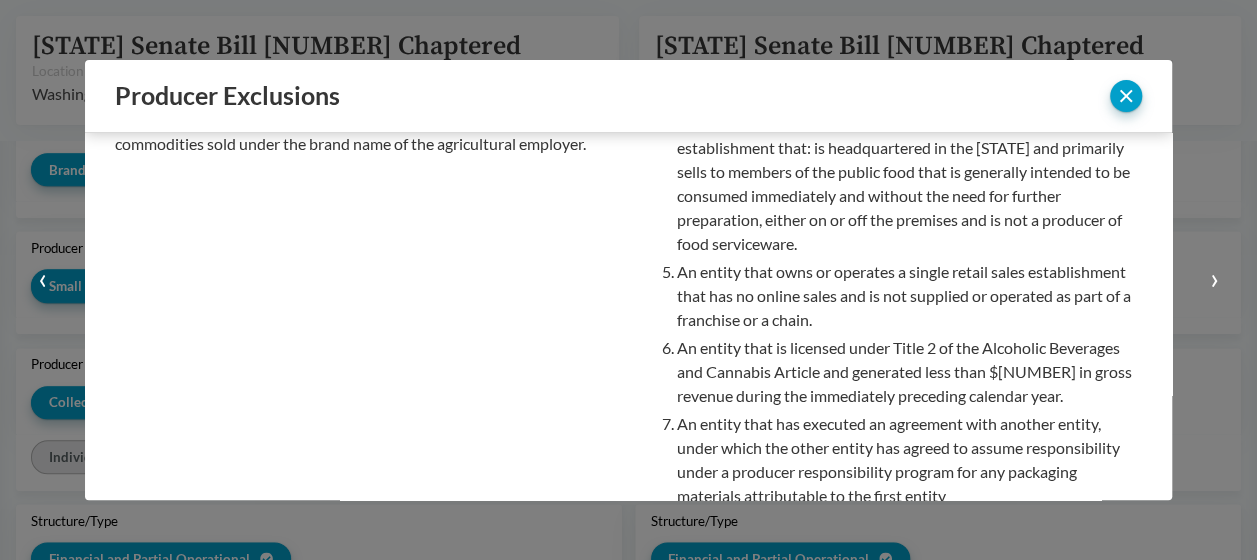 scroll, scrollTop: 800, scrollLeft: 0, axis: vertical 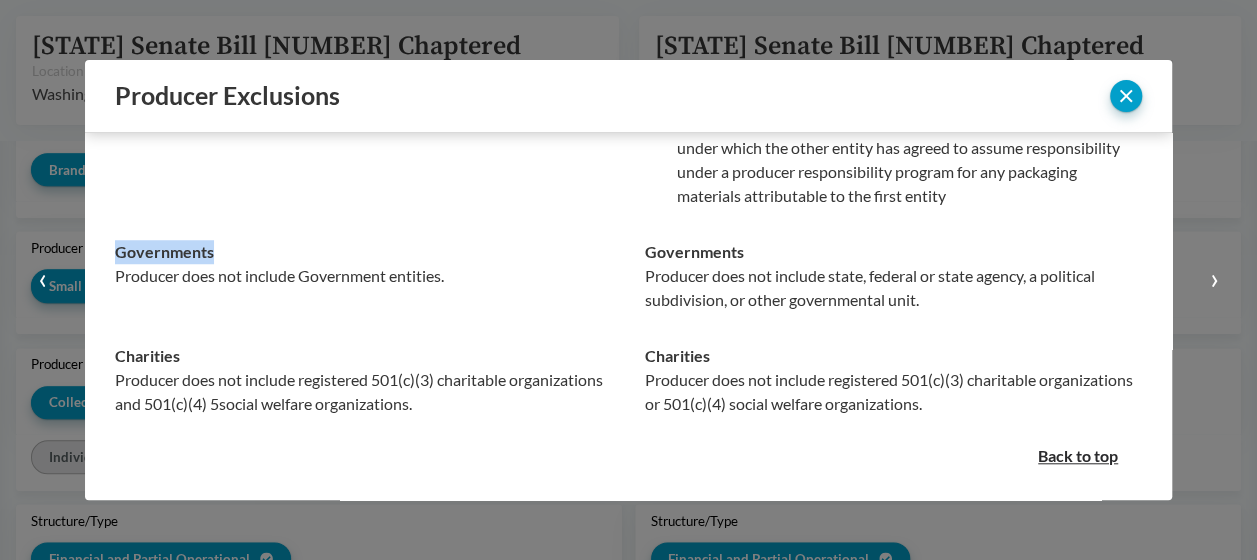 drag, startPoint x: 216, startPoint y: 256, endPoint x: 118, endPoint y: 253, distance: 98.045906 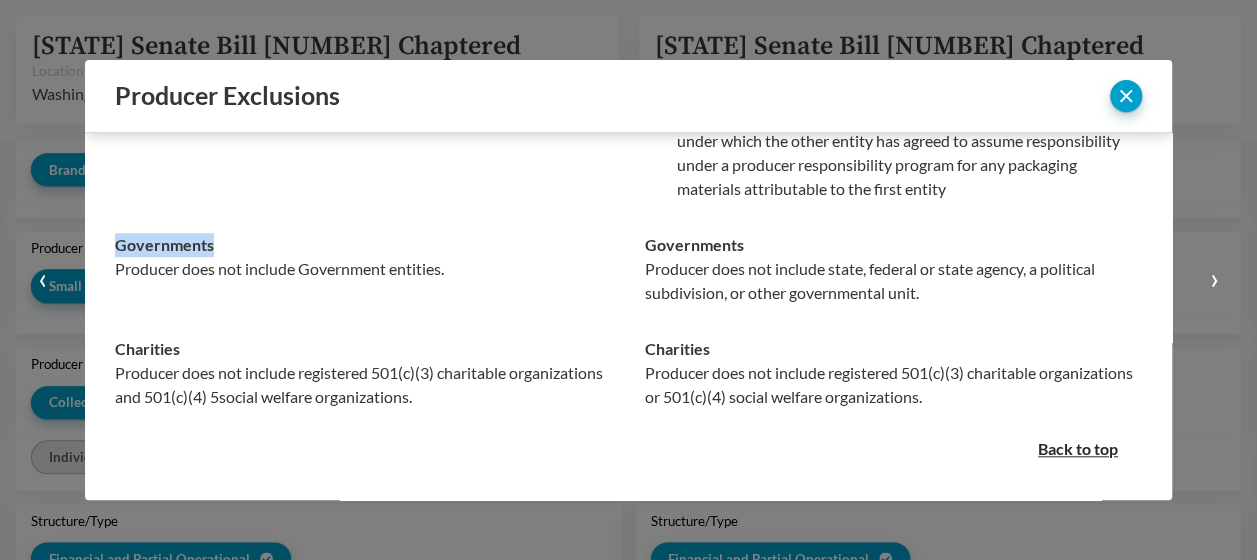 scroll, scrollTop: 809, scrollLeft: 0, axis: vertical 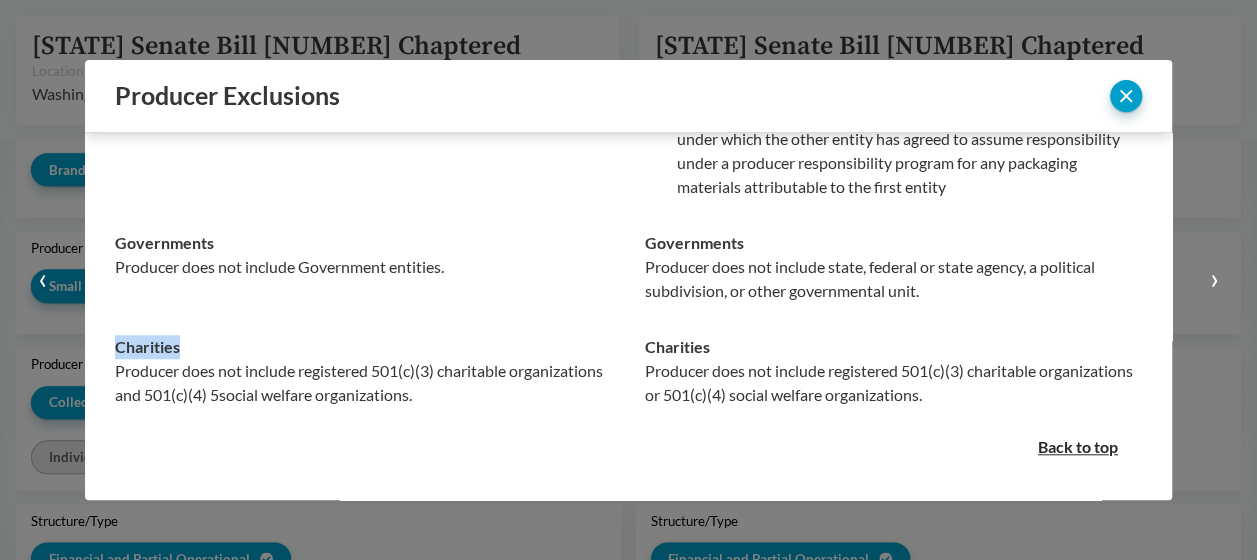 drag, startPoint x: 194, startPoint y: 342, endPoint x: 114, endPoint y: 340, distance: 80.024994 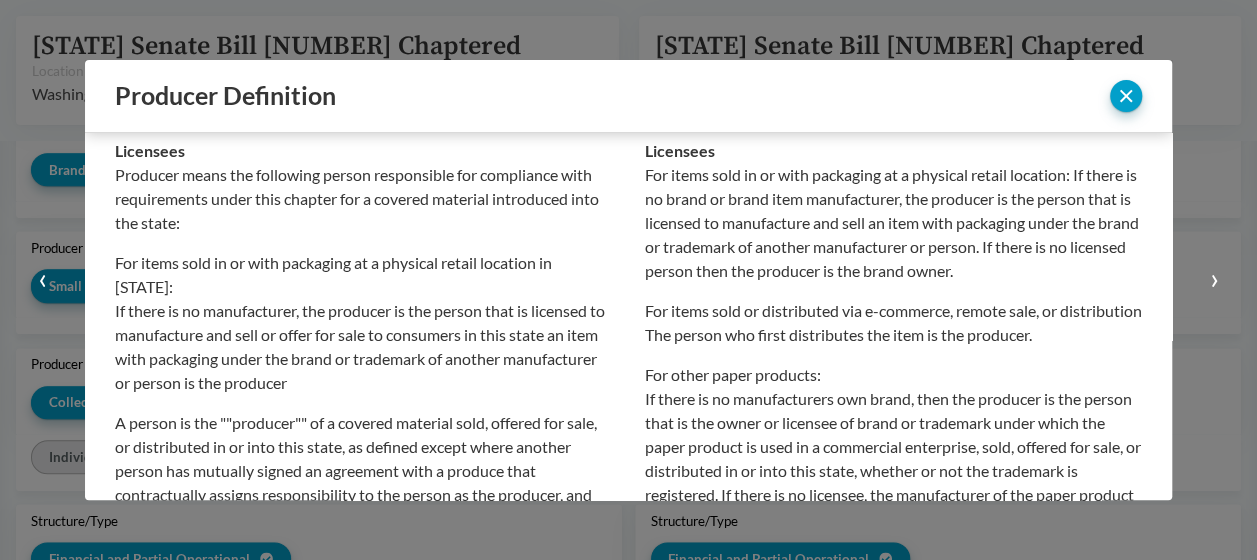 click on "›" at bounding box center (1214, 277) 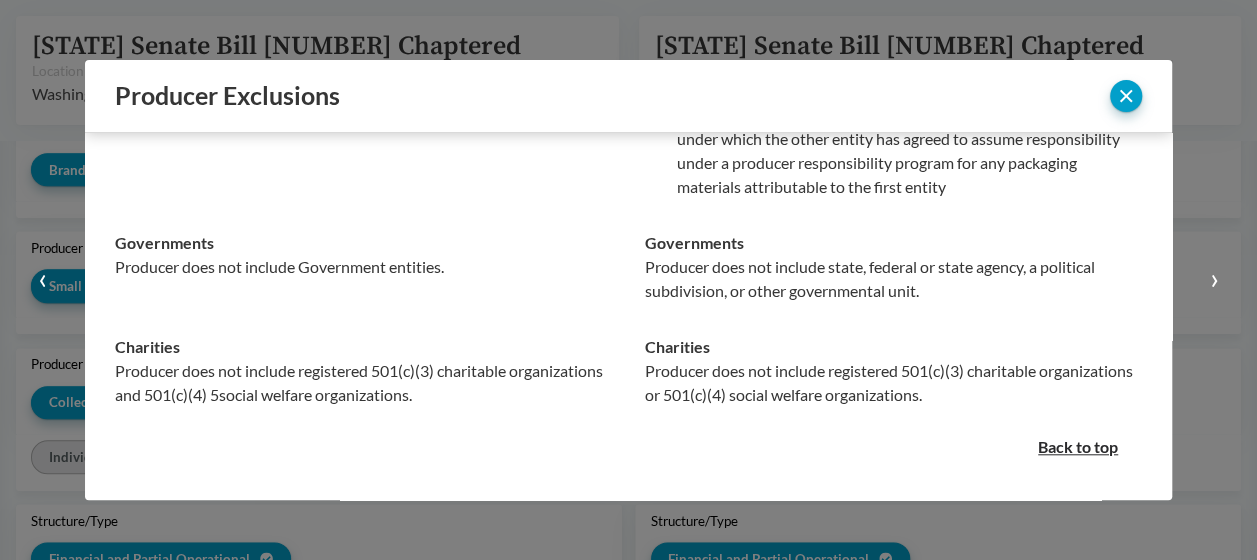 click on "›" at bounding box center (1214, 277) 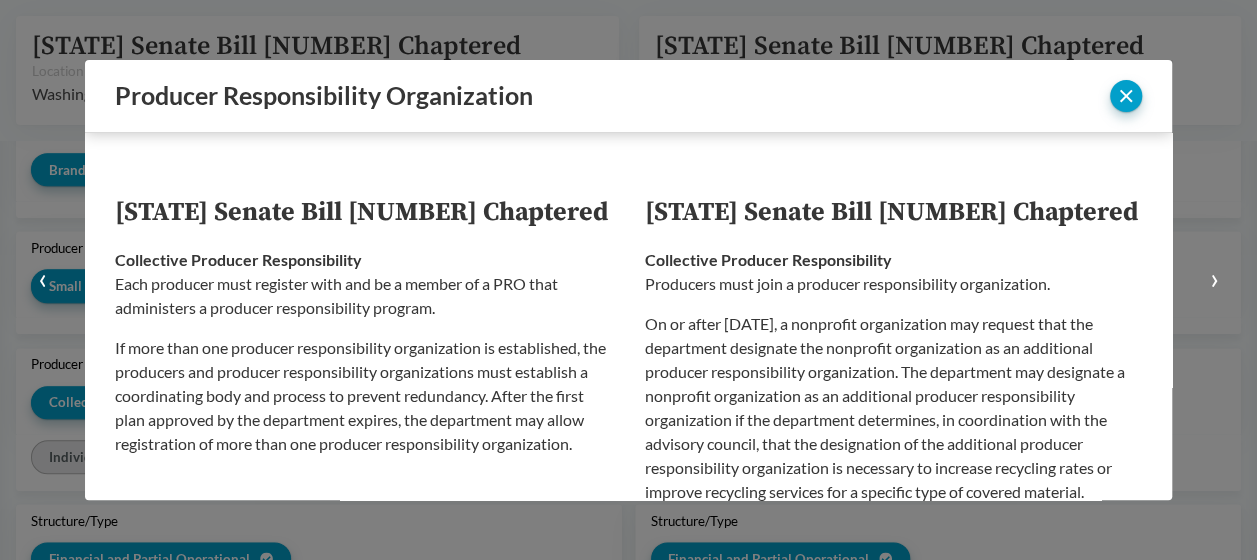 scroll, scrollTop: 0, scrollLeft: 0, axis: both 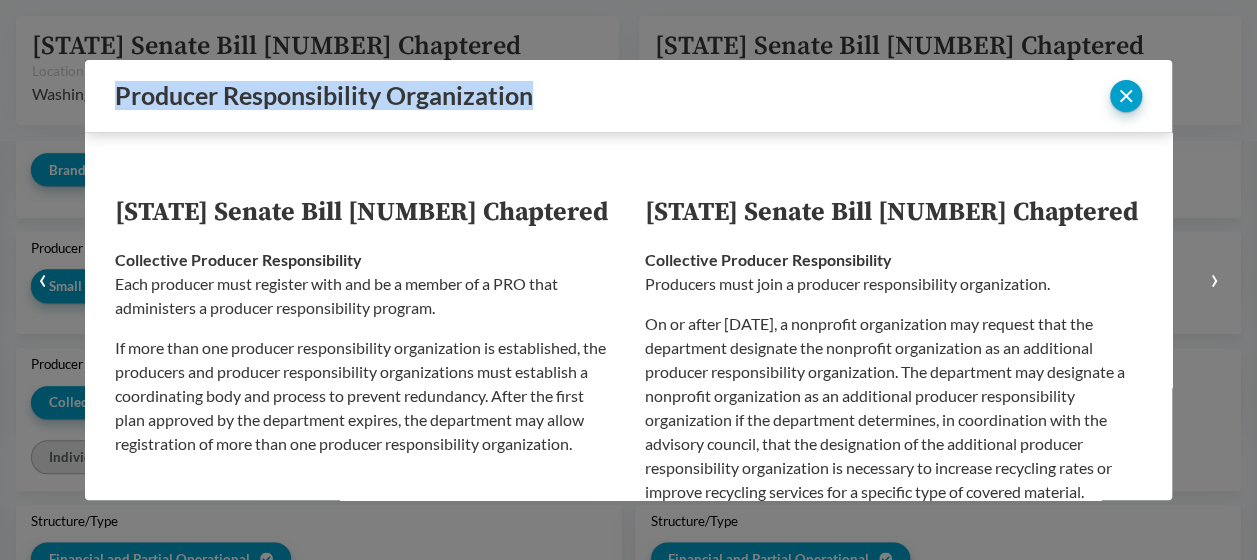 drag, startPoint x: 538, startPoint y: 97, endPoint x: 109, endPoint y: 94, distance: 429.0105 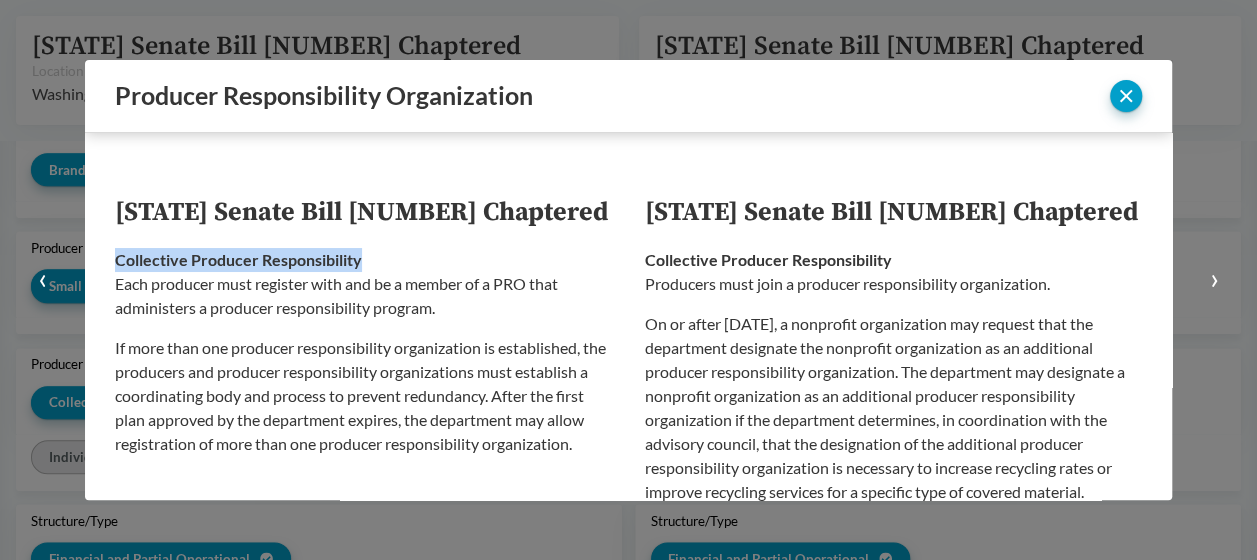 drag, startPoint x: 115, startPoint y: 260, endPoint x: 369, endPoint y: 253, distance: 254.09644 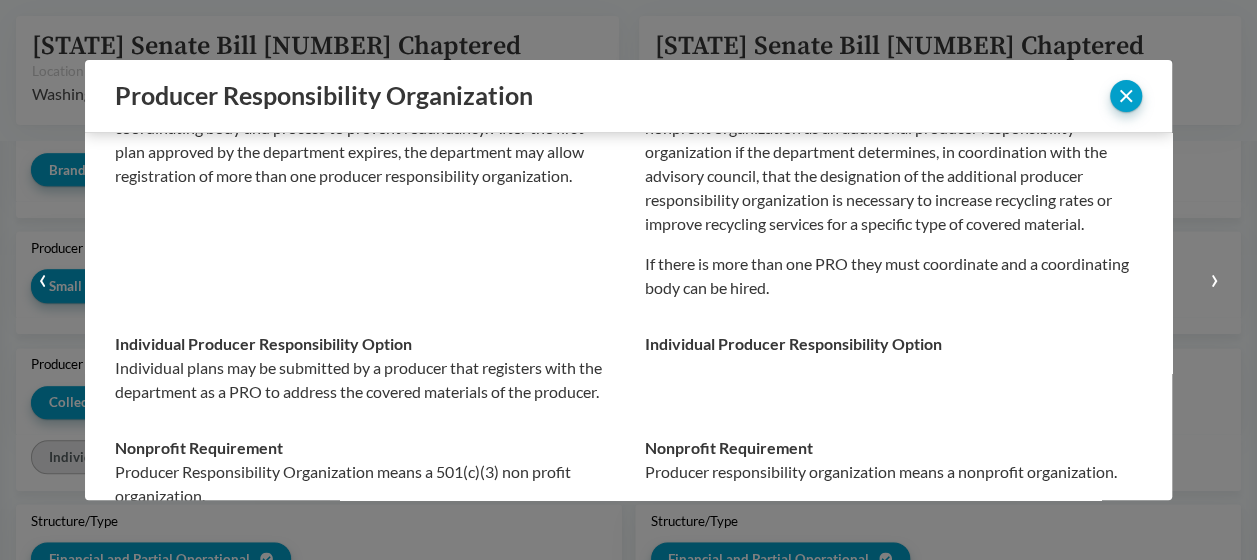 scroll, scrollTop: 300, scrollLeft: 0, axis: vertical 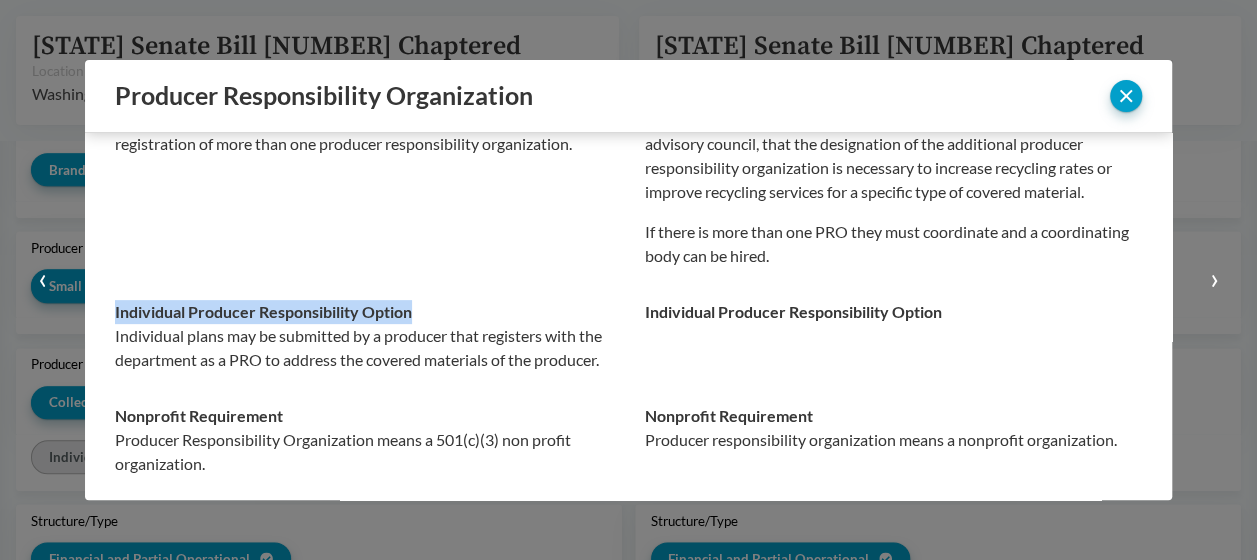 drag, startPoint x: 419, startPoint y: 316, endPoint x: 117, endPoint y: 309, distance: 302.08112 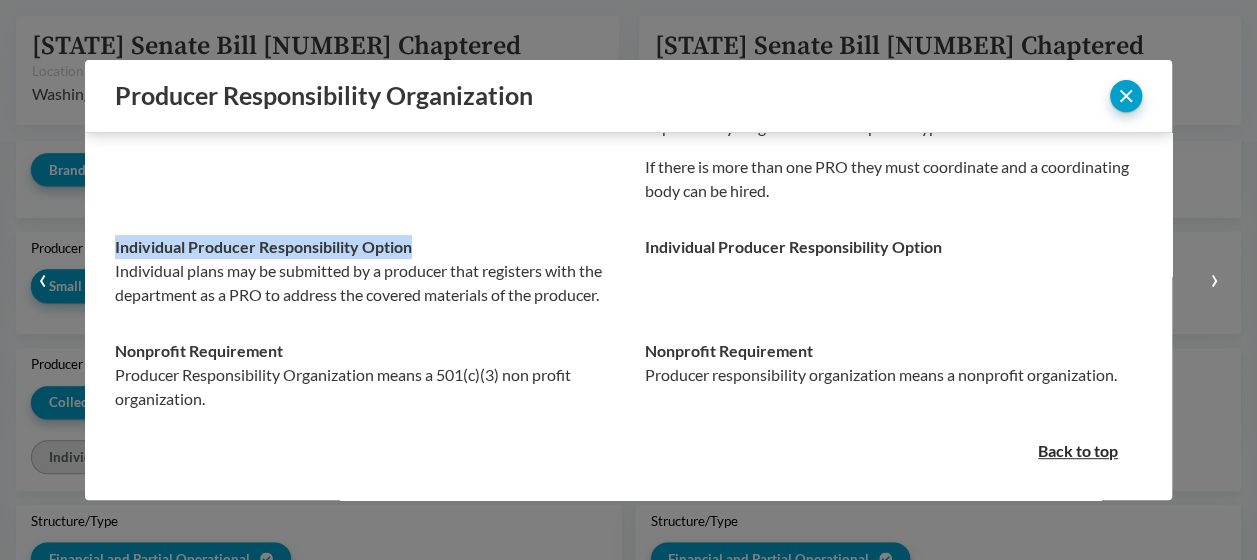 scroll, scrollTop: 393, scrollLeft: 0, axis: vertical 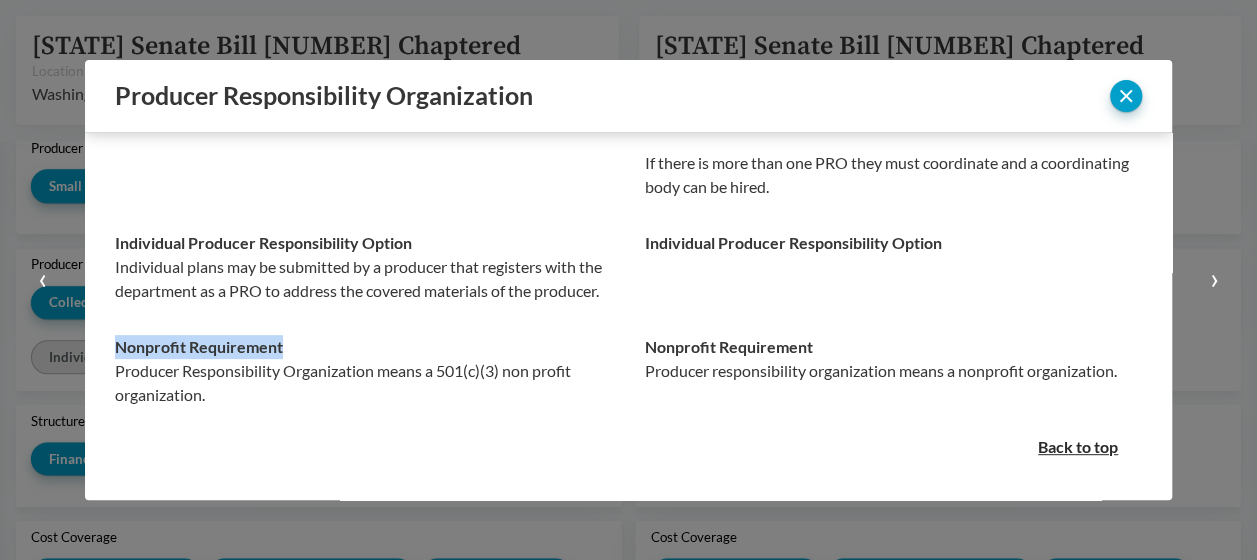 drag, startPoint x: 288, startPoint y: 346, endPoint x: 119, endPoint y: 350, distance: 169.04733 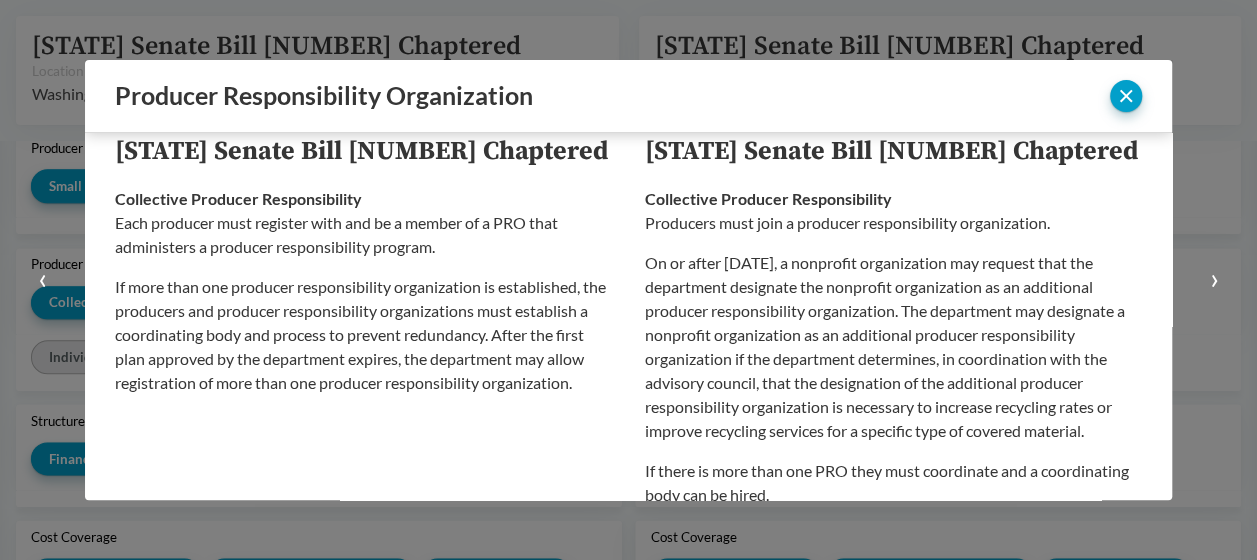 scroll, scrollTop: 0, scrollLeft: 0, axis: both 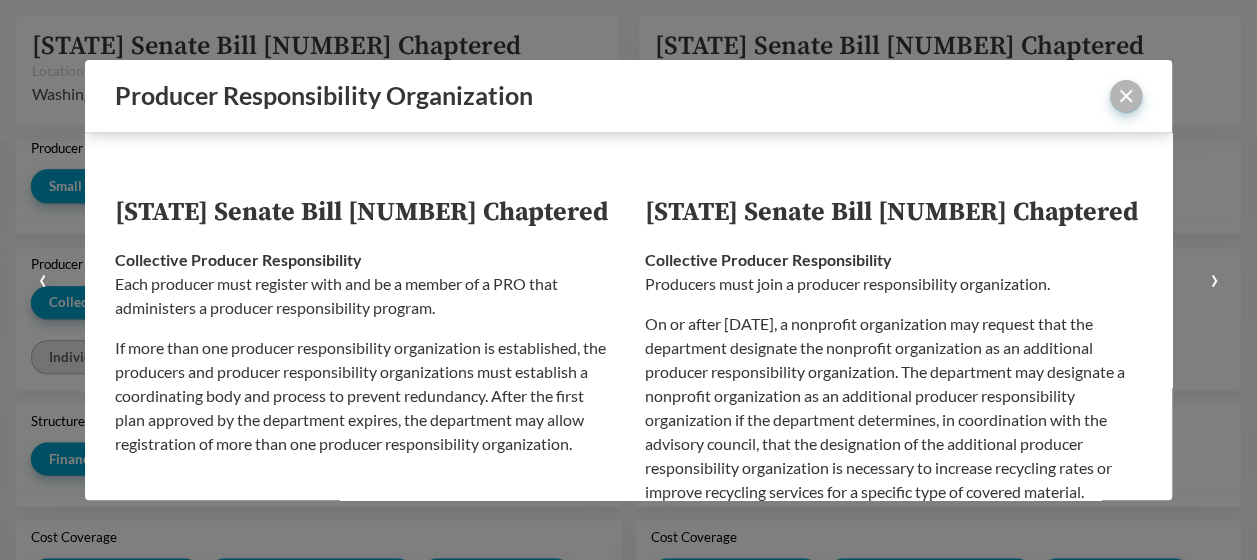 click at bounding box center [1126, 96] 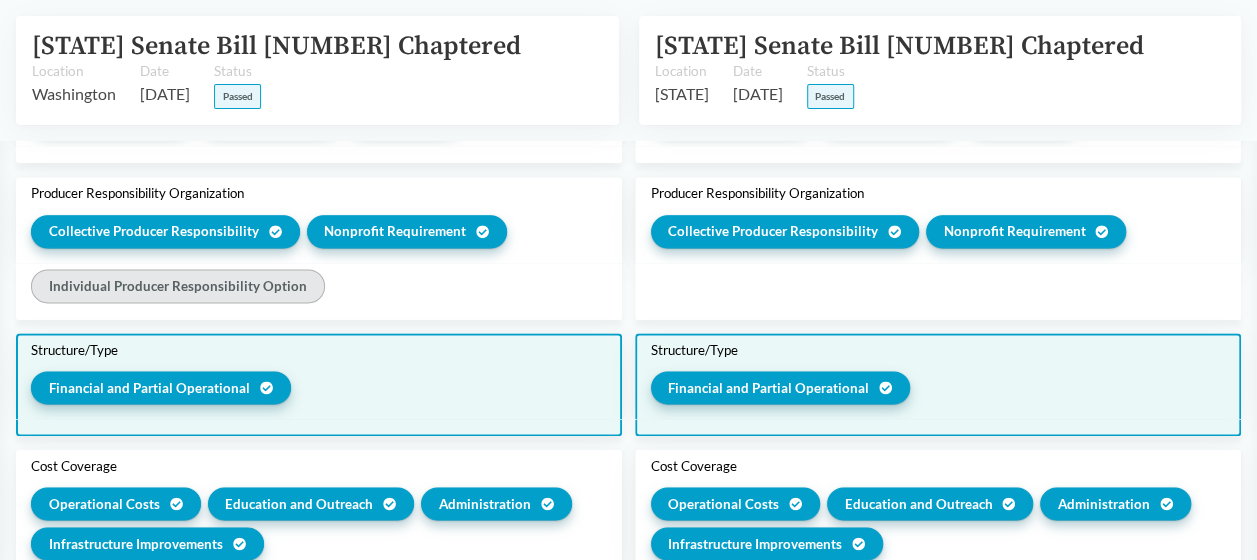 scroll, scrollTop: 1196, scrollLeft: 0, axis: vertical 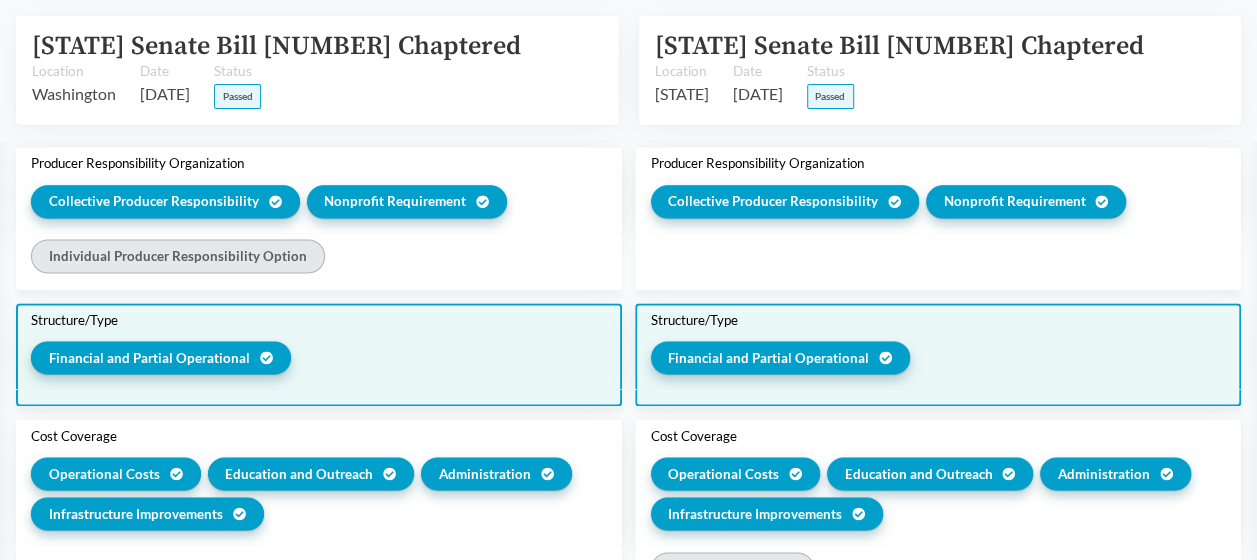 click on "Financial and Partial Operational" at bounding box center (318, 361) 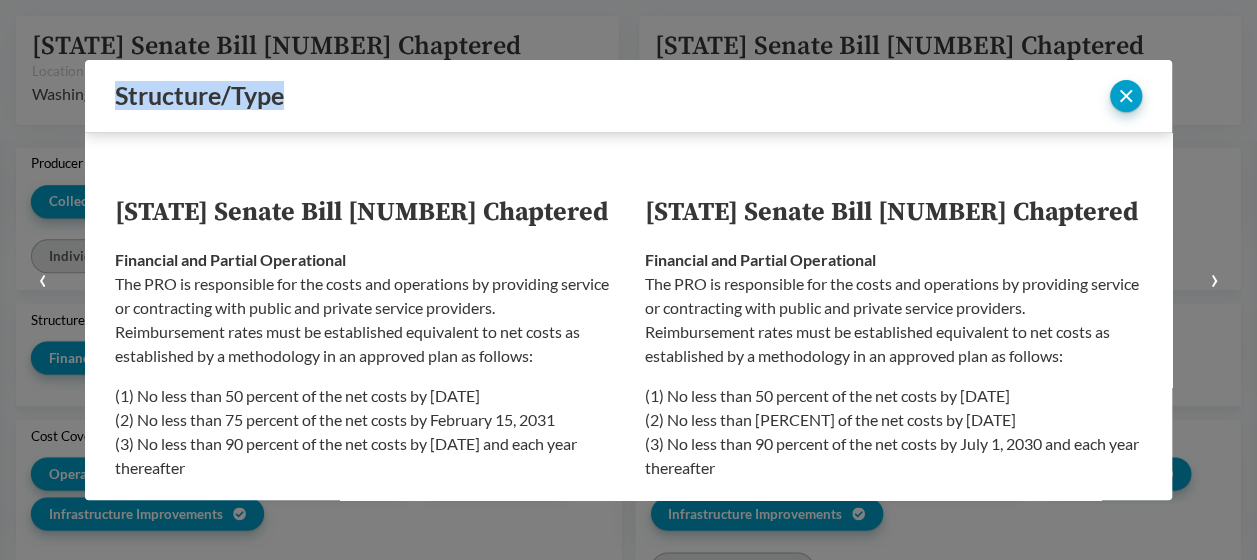 drag, startPoint x: 284, startPoint y: 99, endPoint x: 114, endPoint y: 89, distance: 170.29387 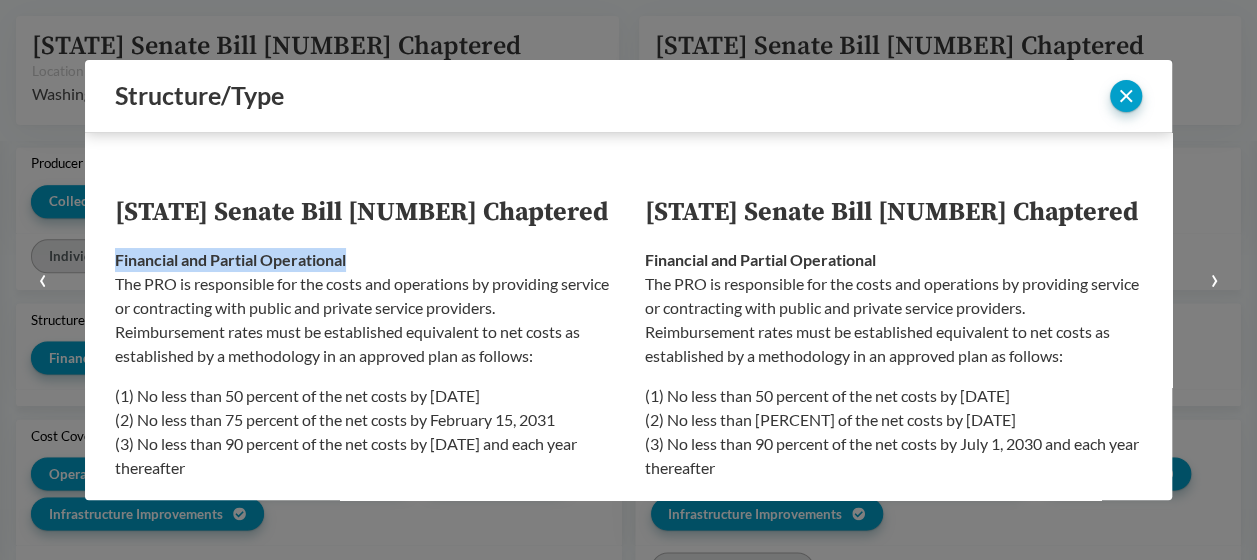 drag, startPoint x: 349, startPoint y: 261, endPoint x: 116, endPoint y: 256, distance: 233.05363 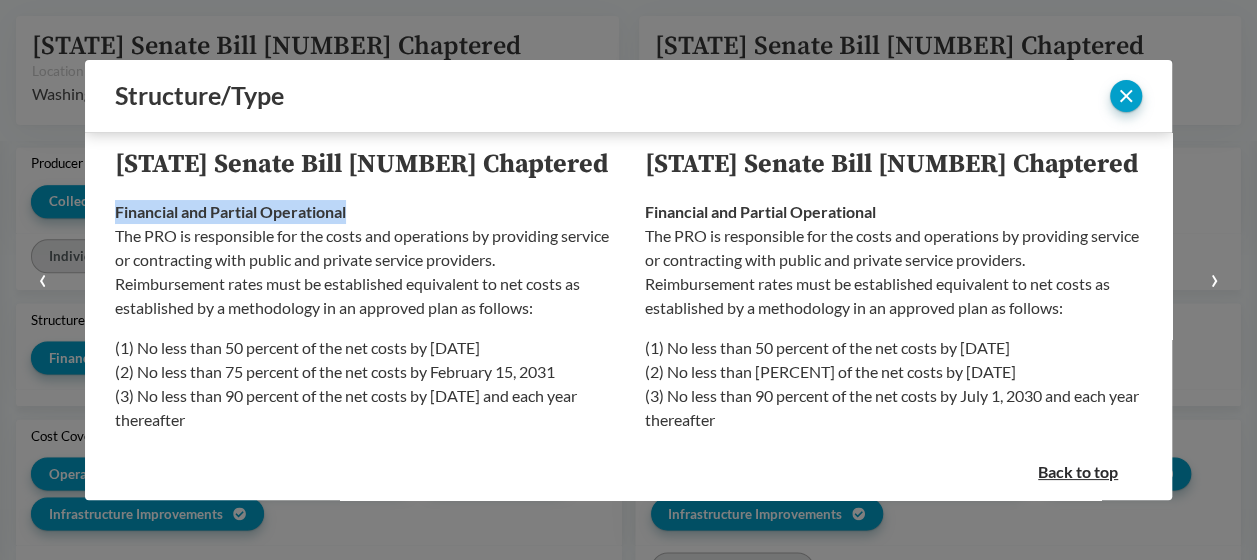scroll, scrollTop: 73, scrollLeft: 0, axis: vertical 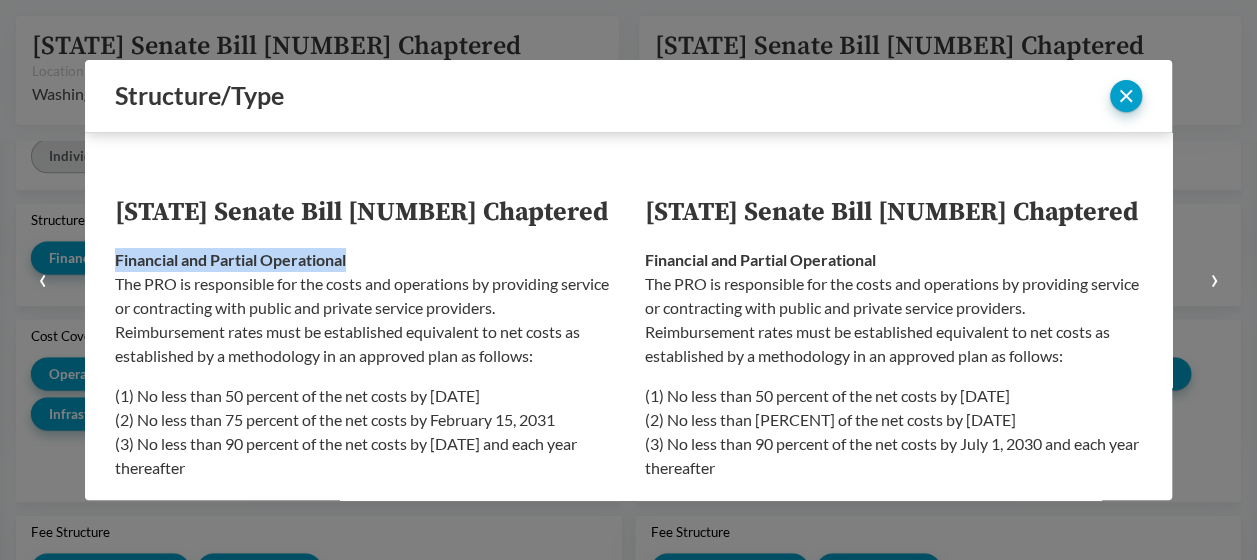 click on "›" at bounding box center [1214, 277] 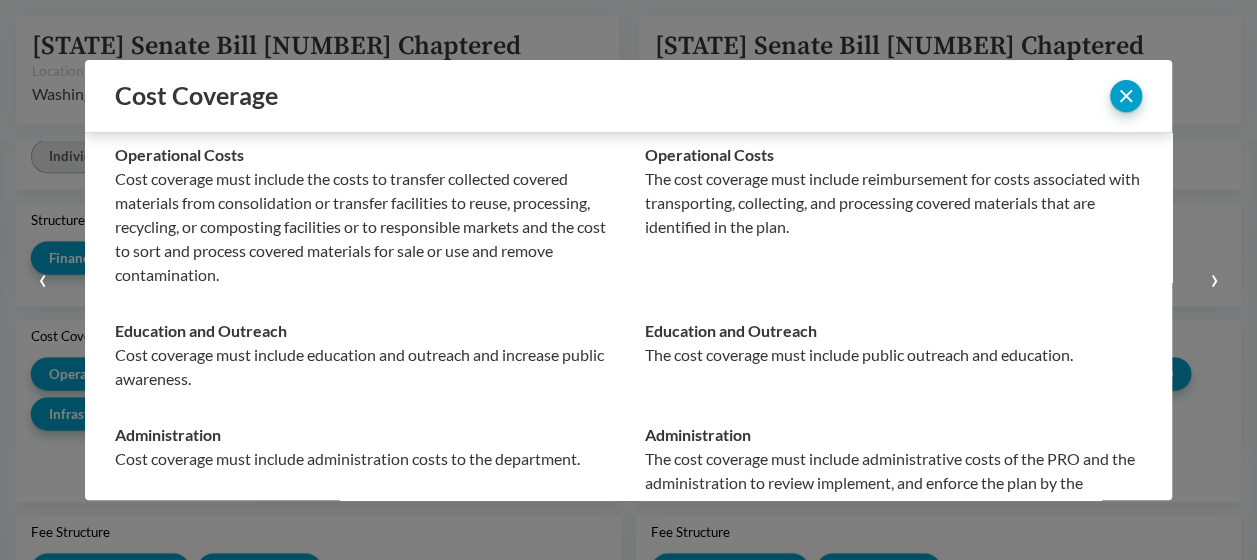scroll, scrollTop: 0, scrollLeft: 0, axis: both 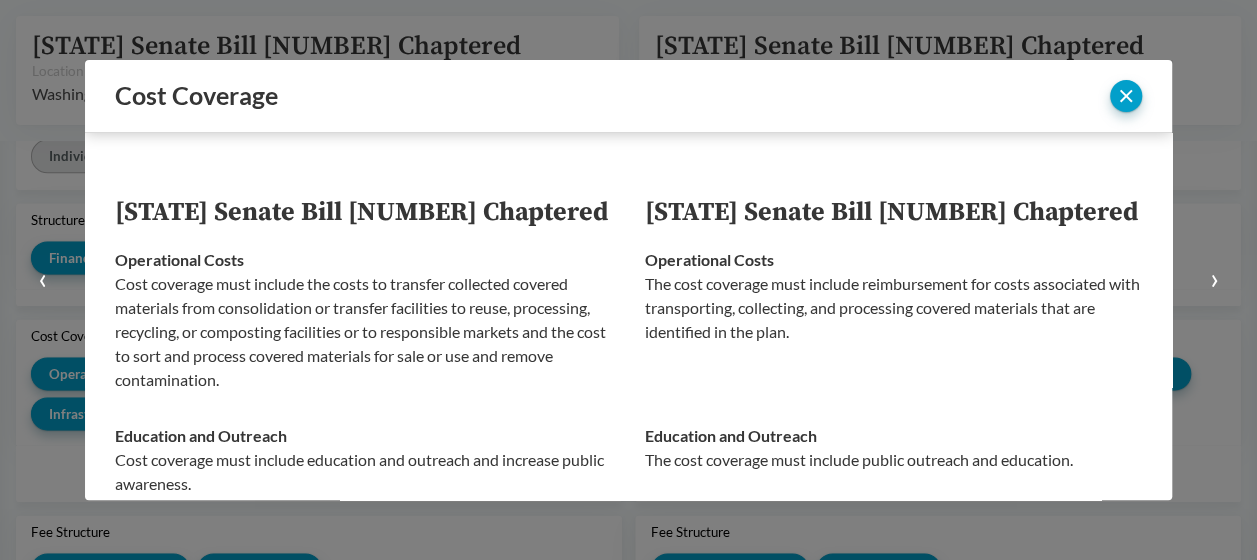 type 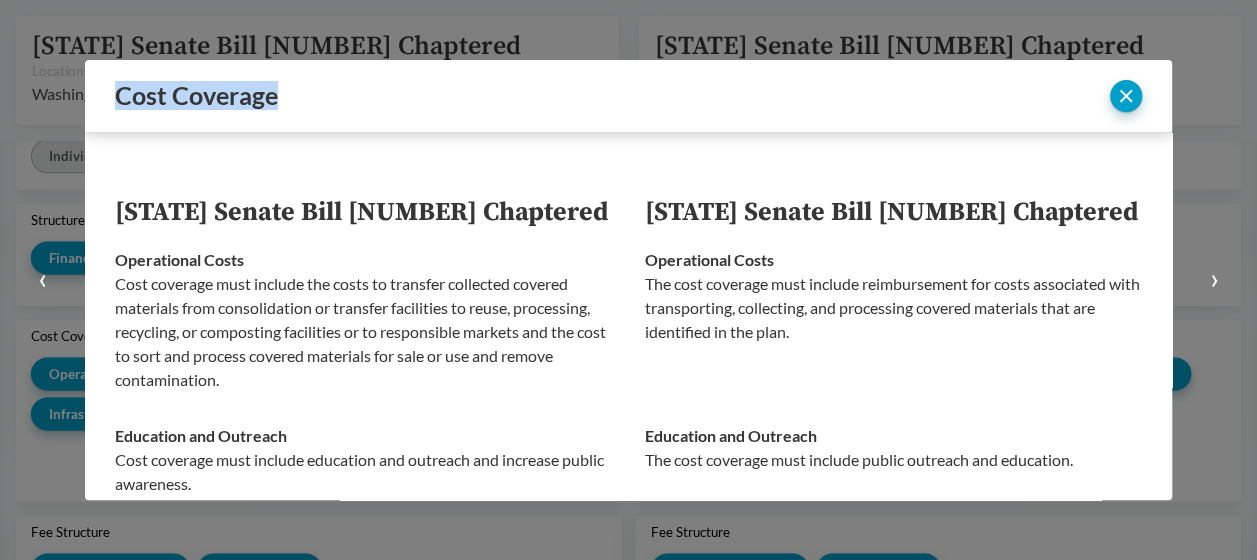 drag, startPoint x: 272, startPoint y: 96, endPoint x: 108, endPoint y: 92, distance: 164.04877 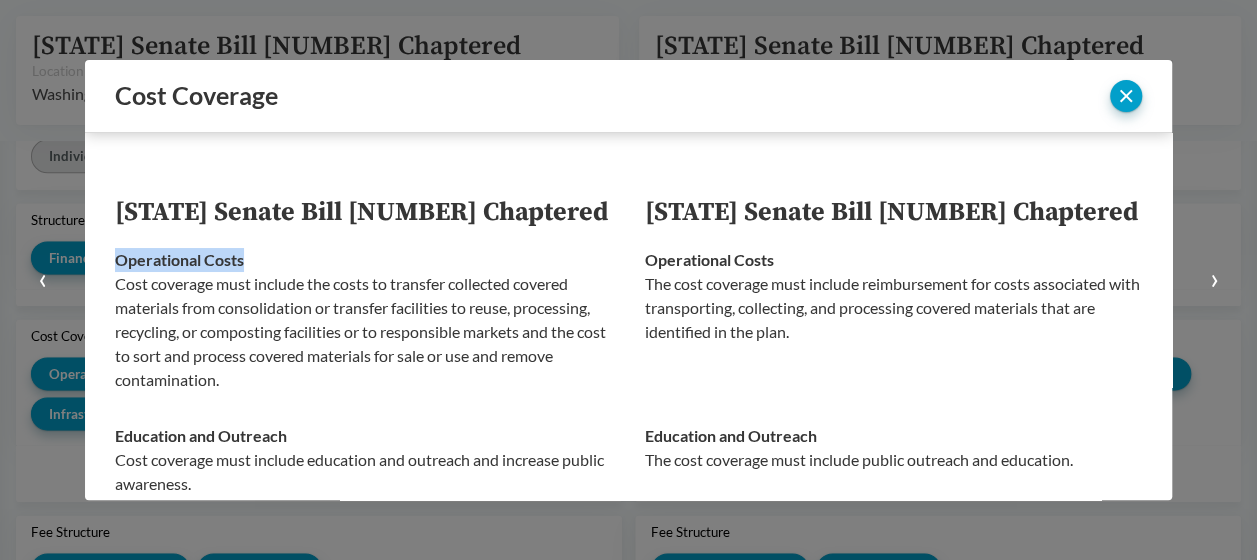 drag, startPoint x: 244, startPoint y: 260, endPoint x: 119, endPoint y: 252, distance: 125.25574 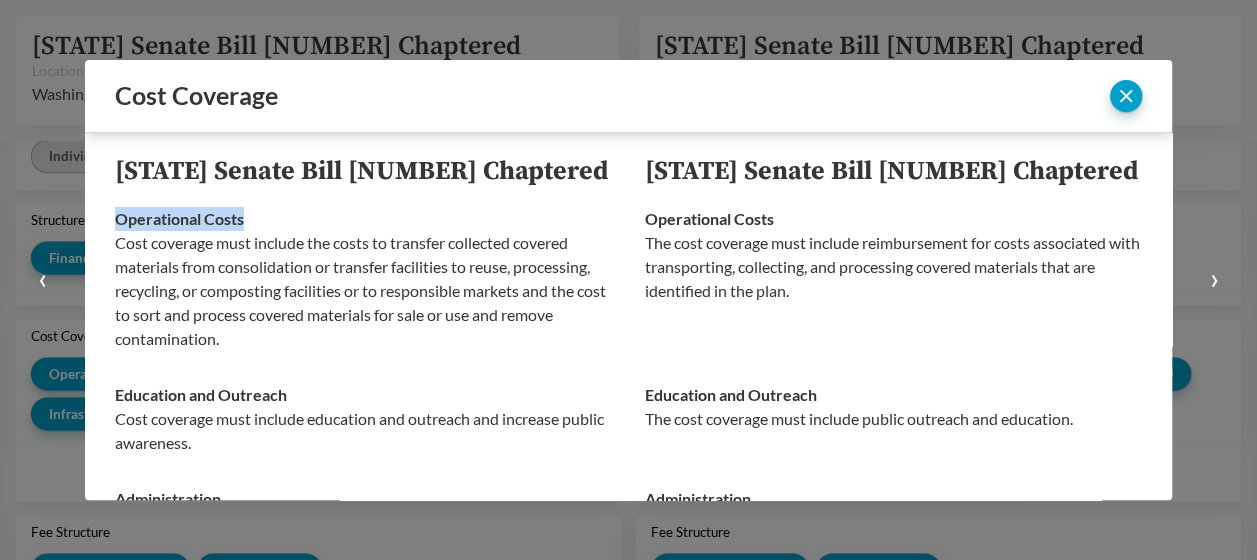 scroll, scrollTop: 100, scrollLeft: 0, axis: vertical 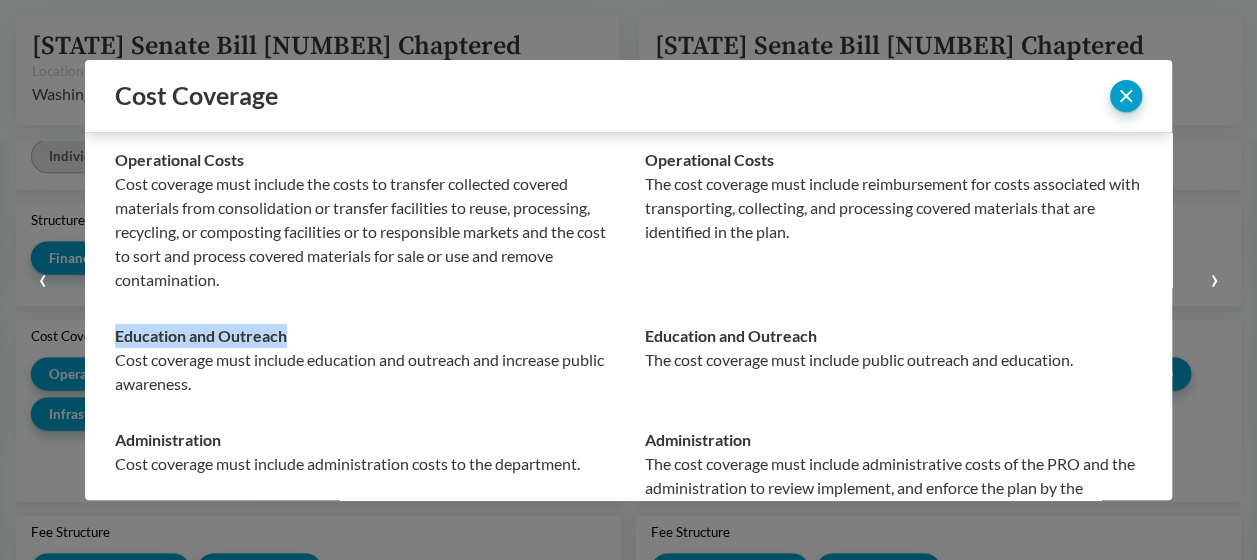 drag, startPoint x: 298, startPoint y: 338, endPoint x: 117, endPoint y: 337, distance: 181.00276 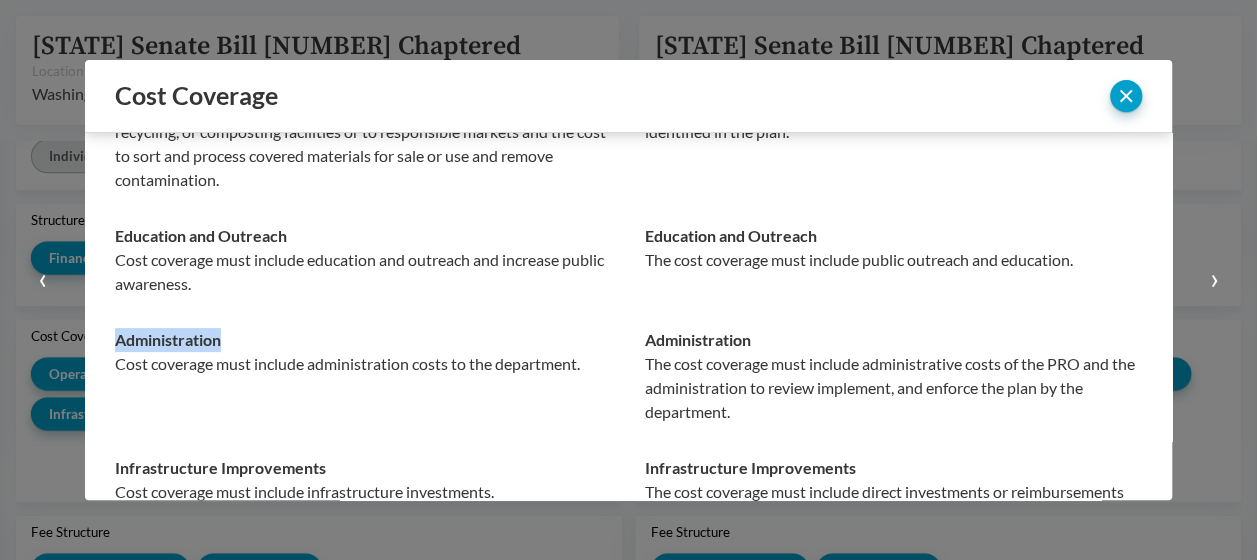 drag, startPoint x: 224, startPoint y: 342, endPoint x: 117, endPoint y: 340, distance: 107.01869 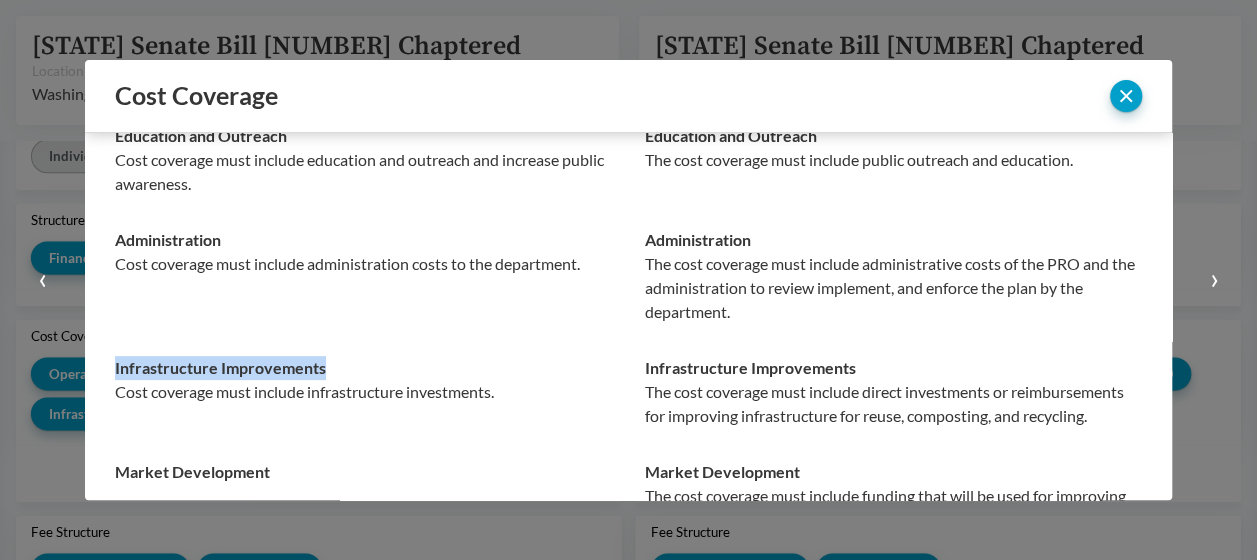 drag, startPoint x: 330, startPoint y: 370, endPoint x: 116, endPoint y: 364, distance: 214.08409 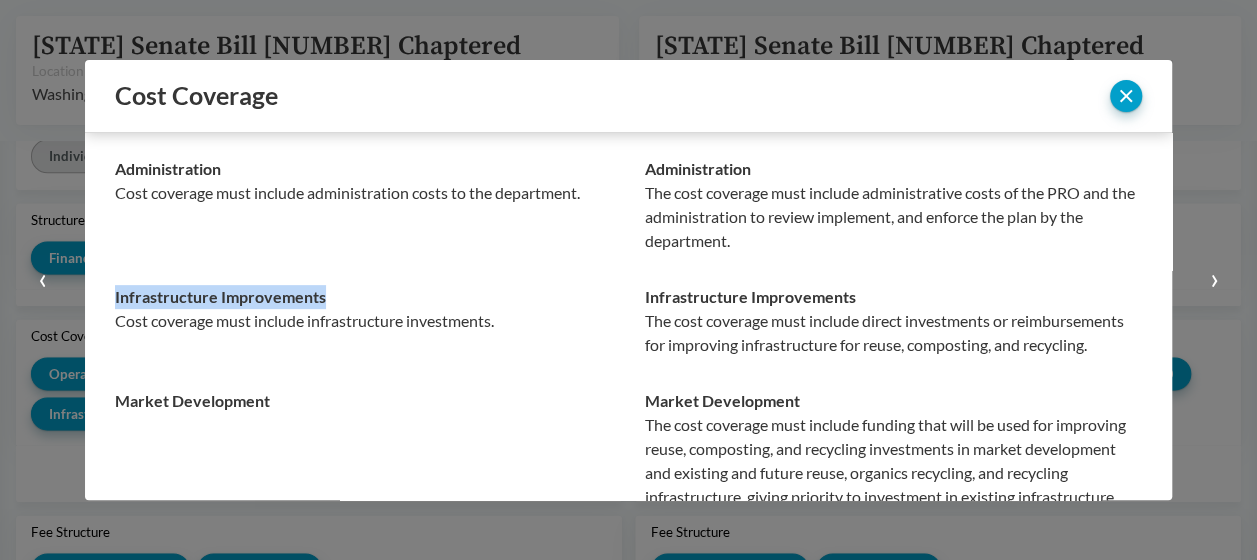 scroll, scrollTop: 400, scrollLeft: 0, axis: vertical 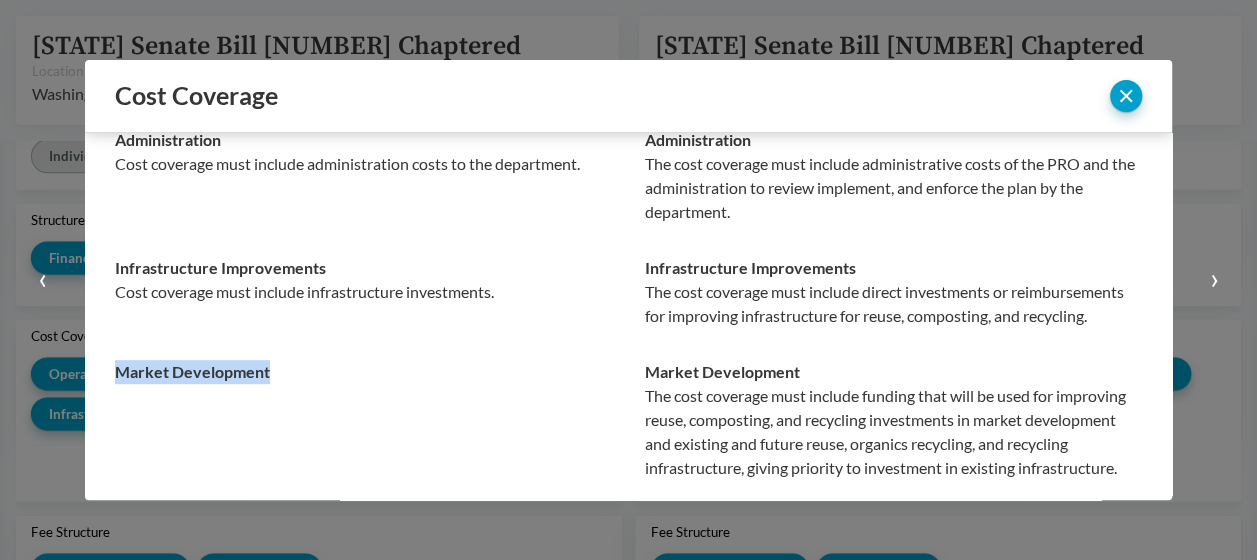 drag, startPoint x: 275, startPoint y: 372, endPoint x: 117, endPoint y: 356, distance: 158.80806 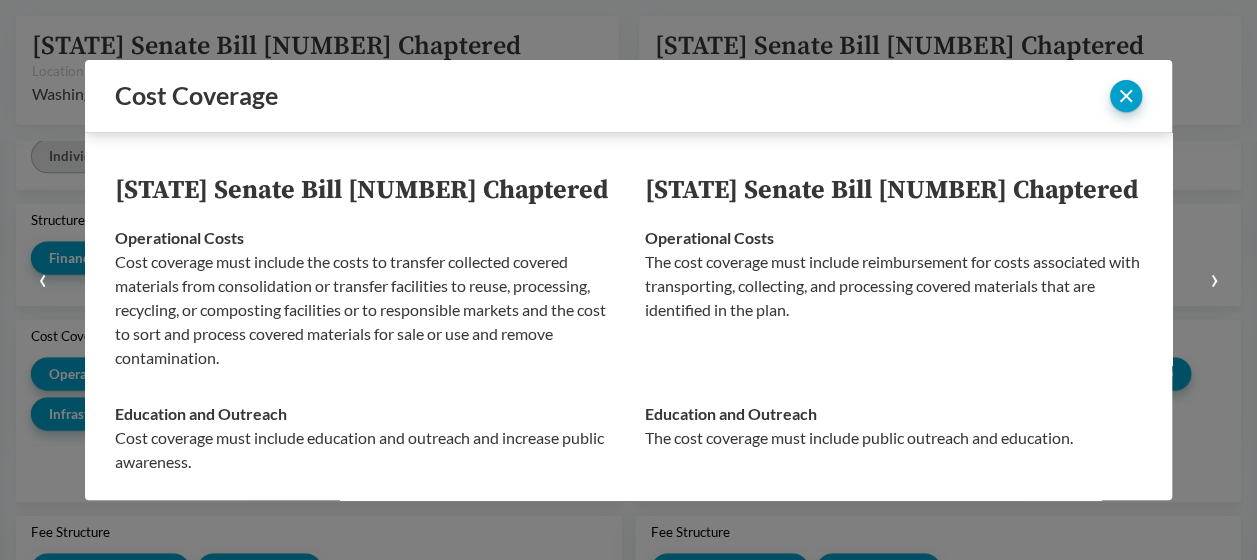 scroll, scrollTop: 0, scrollLeft: 0, axis: both 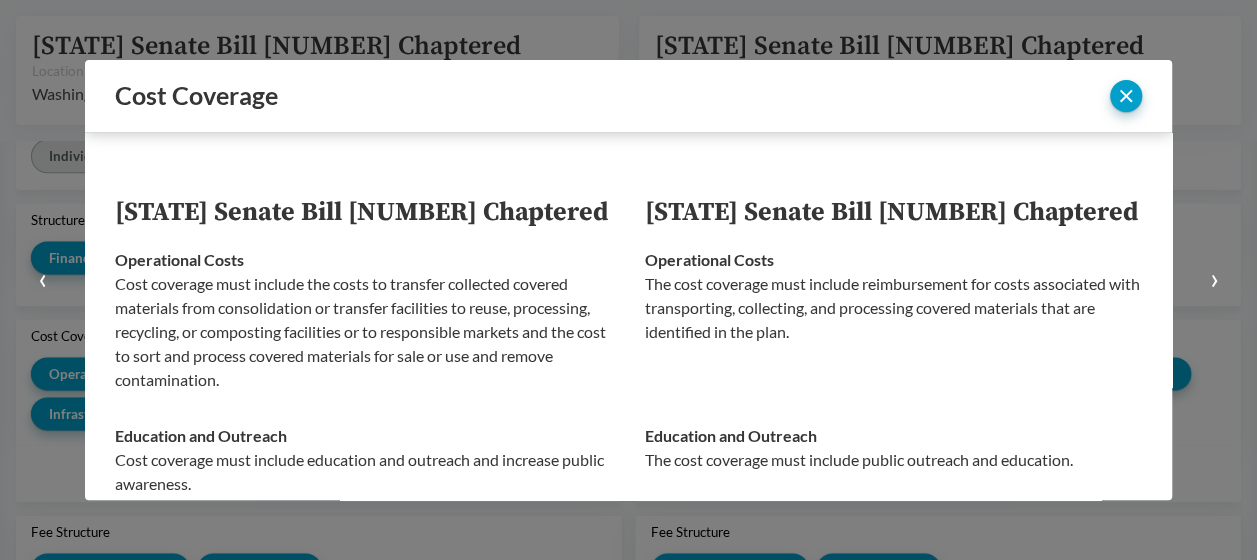 click on "›" at bounding box center [1214, 277] 